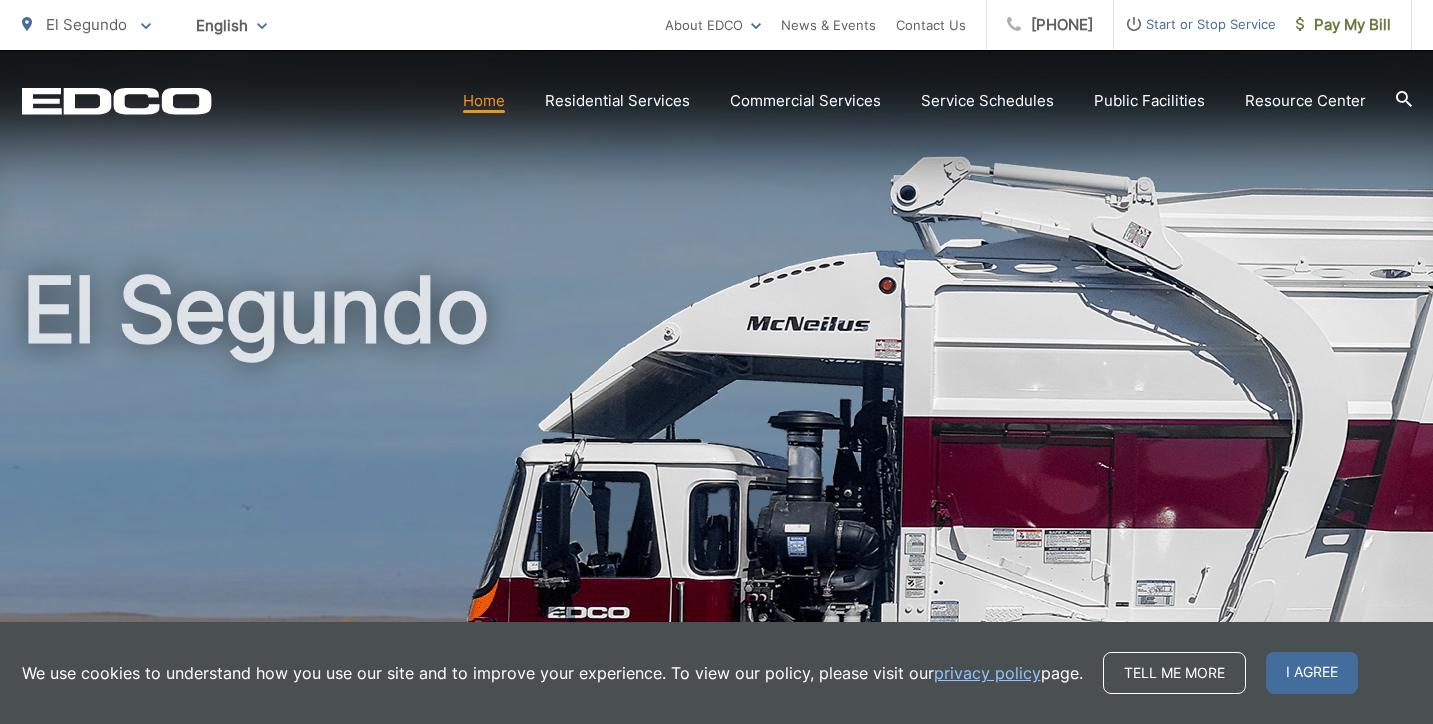 scroll, scrollTop: 0, scrollLeft: 0, axis: both 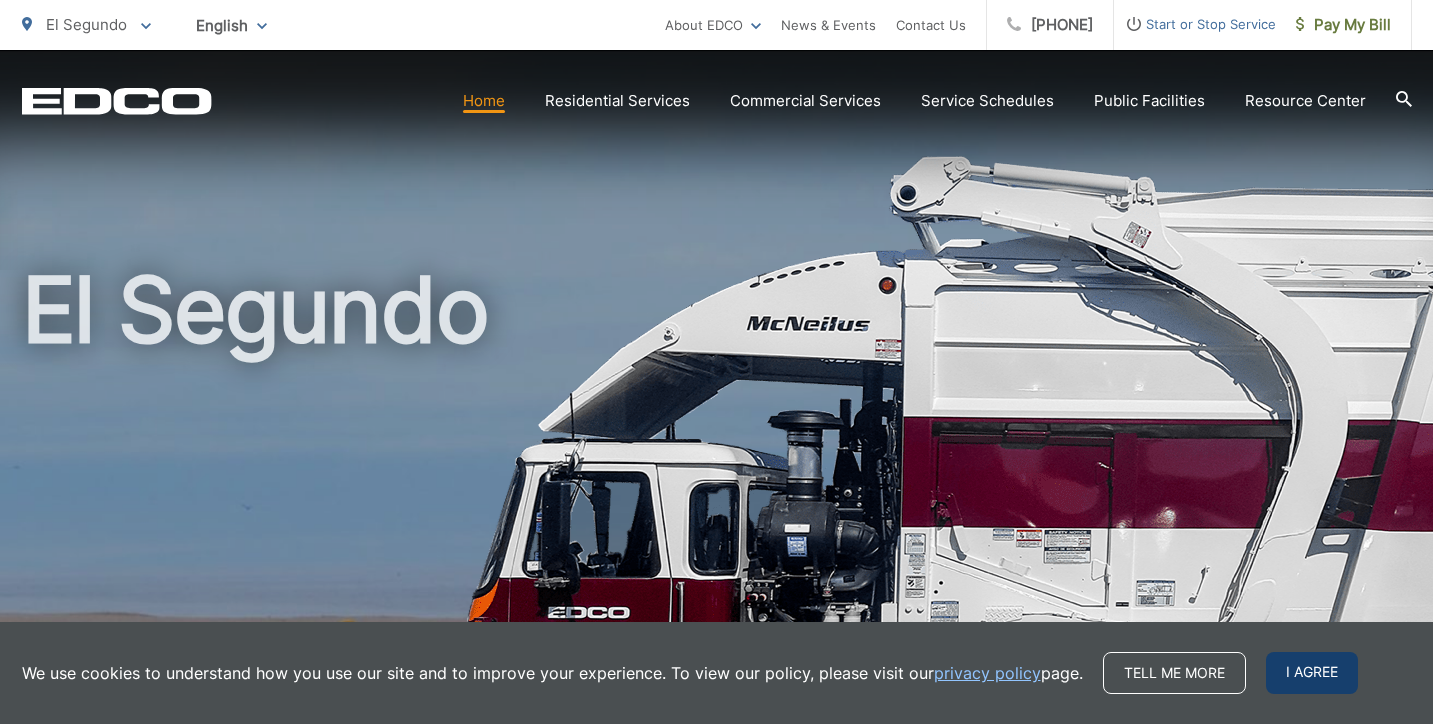 click on "I agree" at bounding box center [1312, 673] 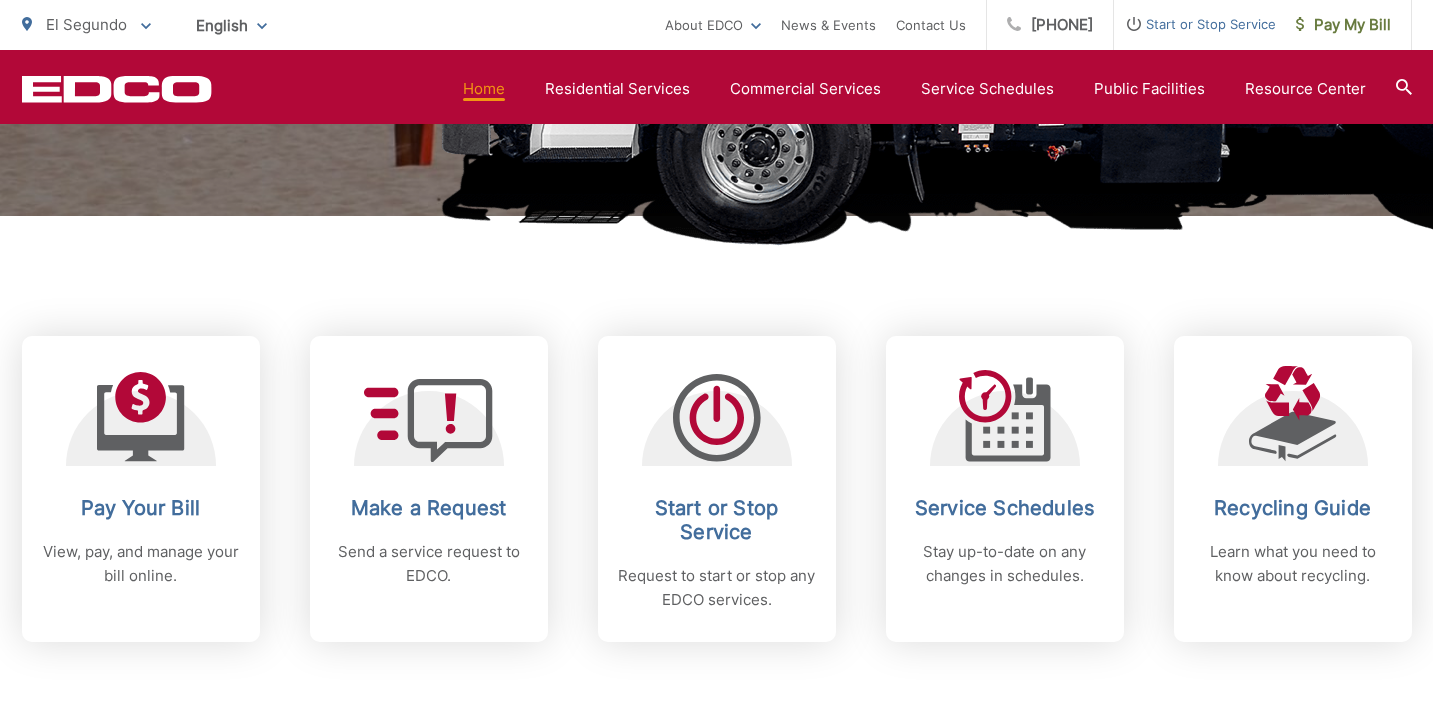 scroll, scrollTop: 659, scrollLeft: 0, axis: vertical 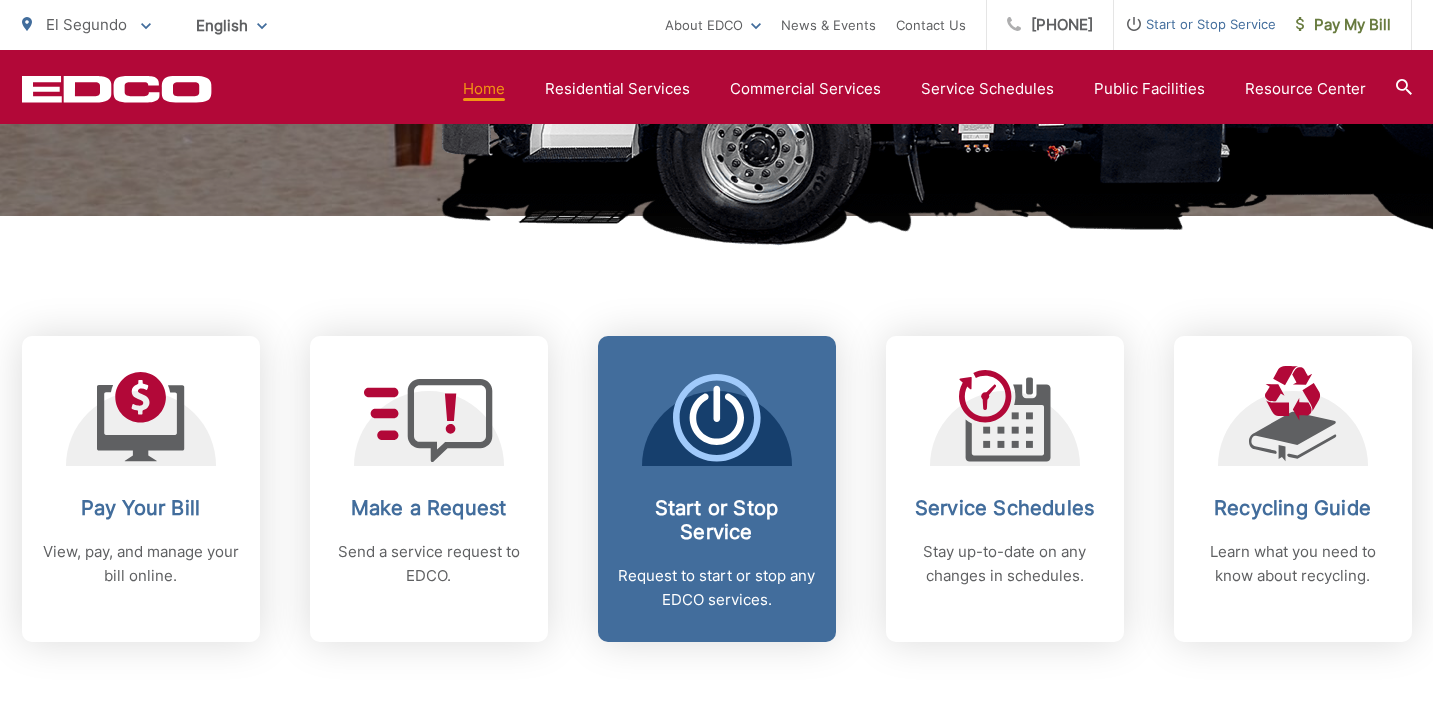 click 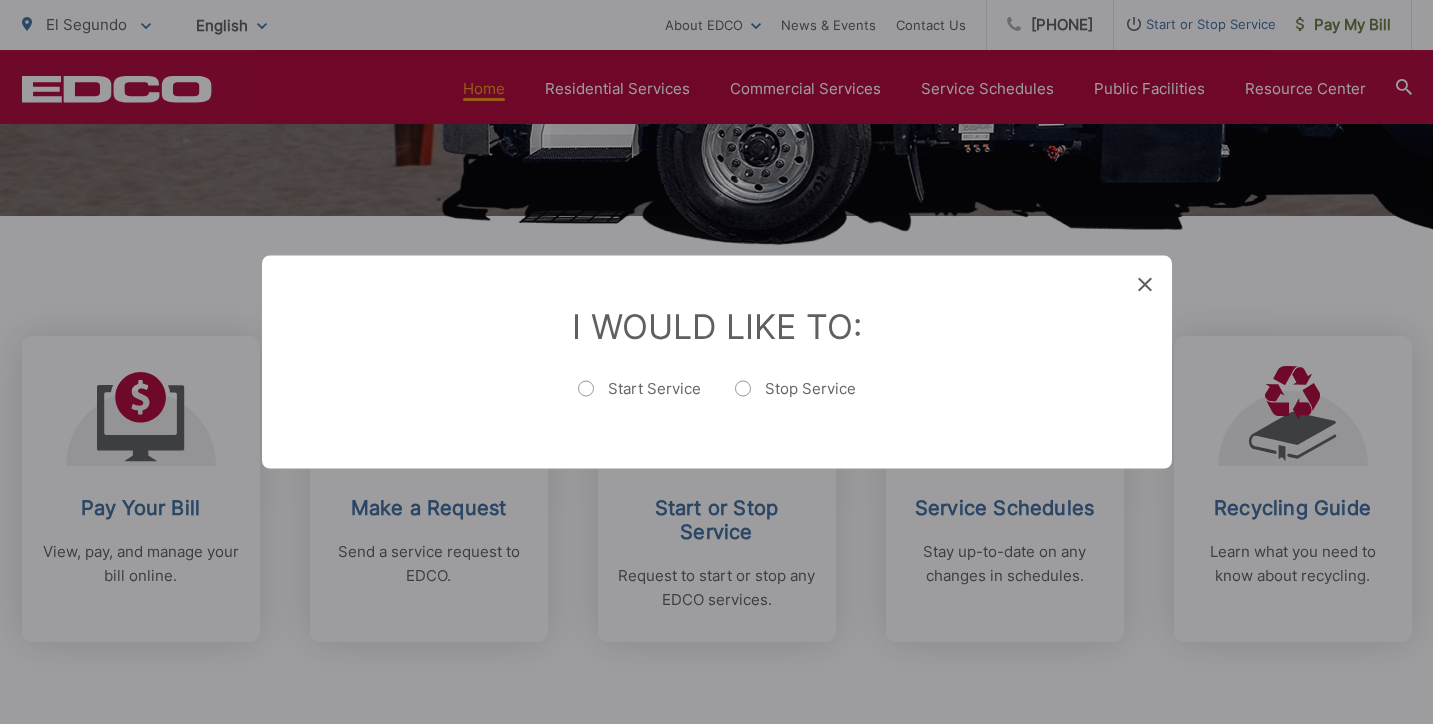 click on "Start Service" at bounding box center (639, 399) 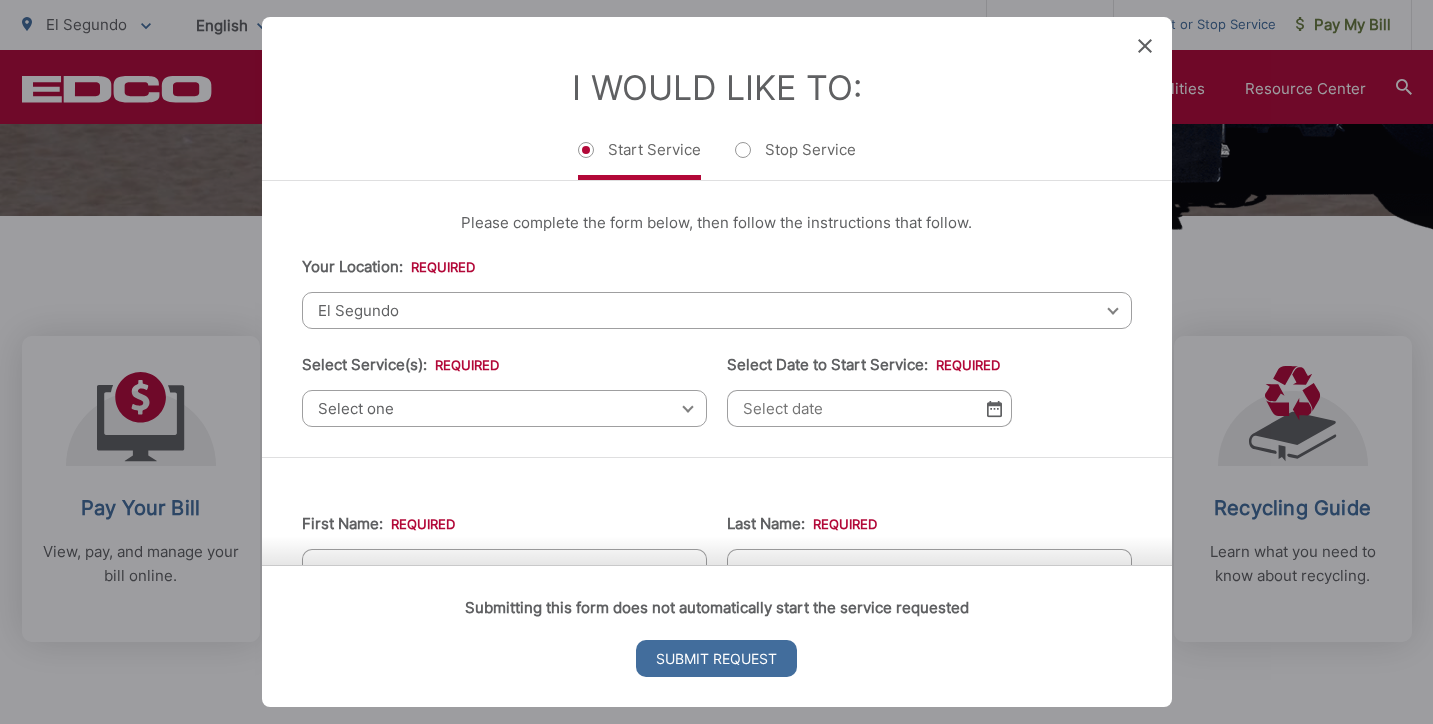 click on "Select one" at bounding box center [504, 408] 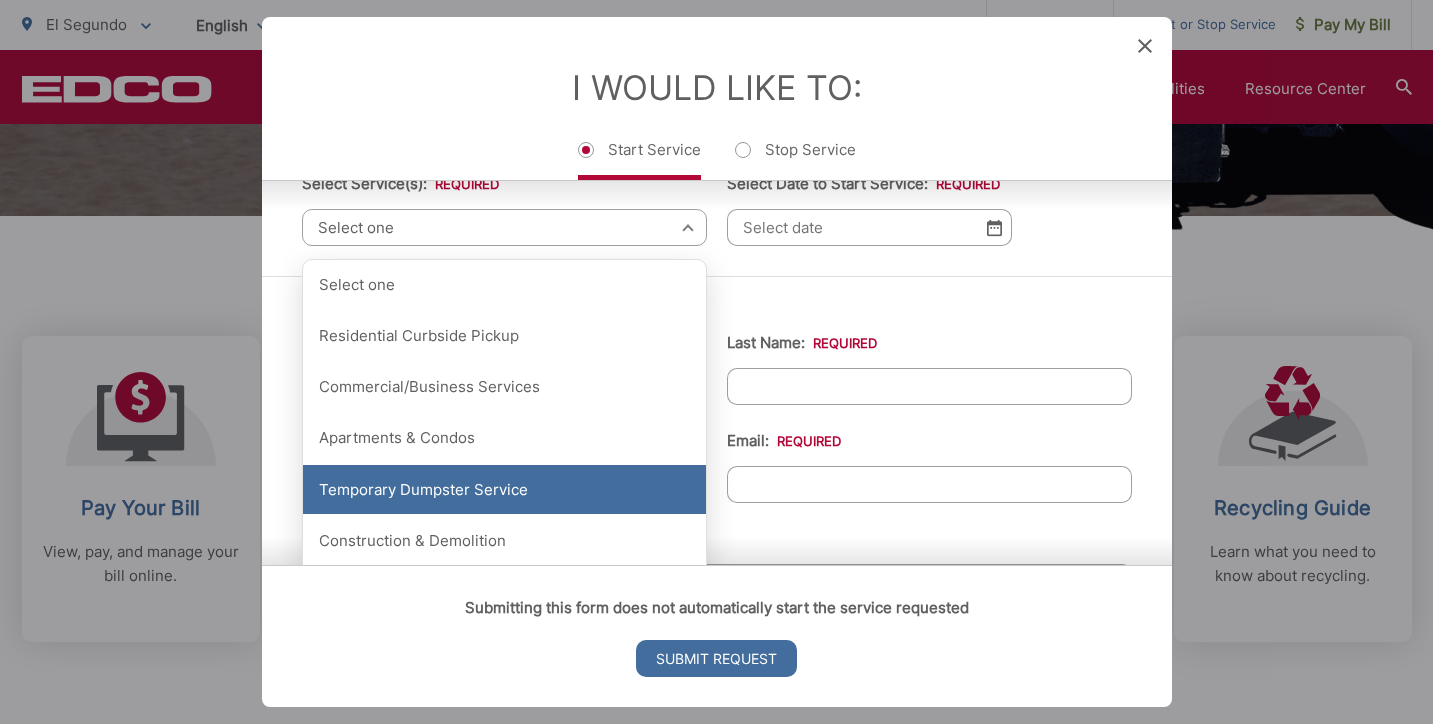 scroll, scrollTop: 174, scrollLeft: 0, axis: vertical 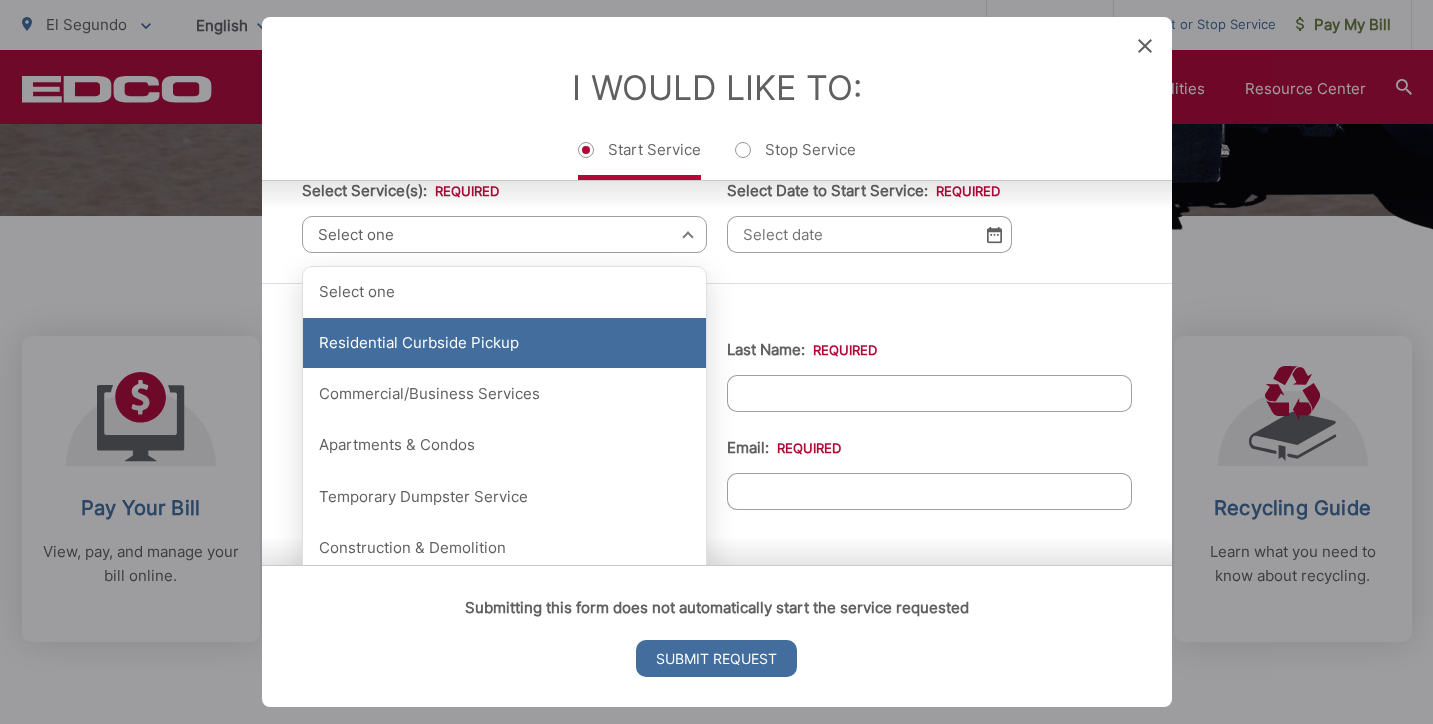 click on "Residential Curbside Pickup" at bounding box center (504, 343) 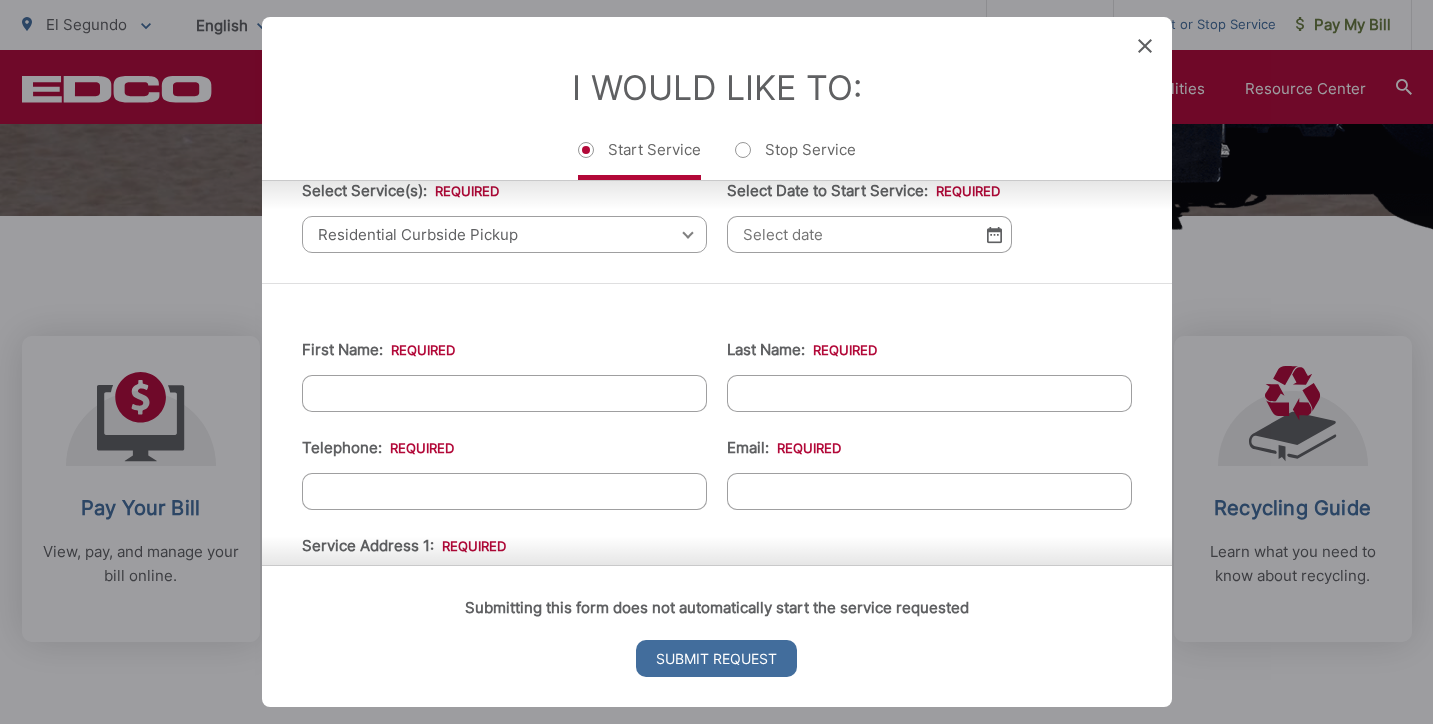 click on "Select Date to Start Service: *" at bounding box center (869, 234) 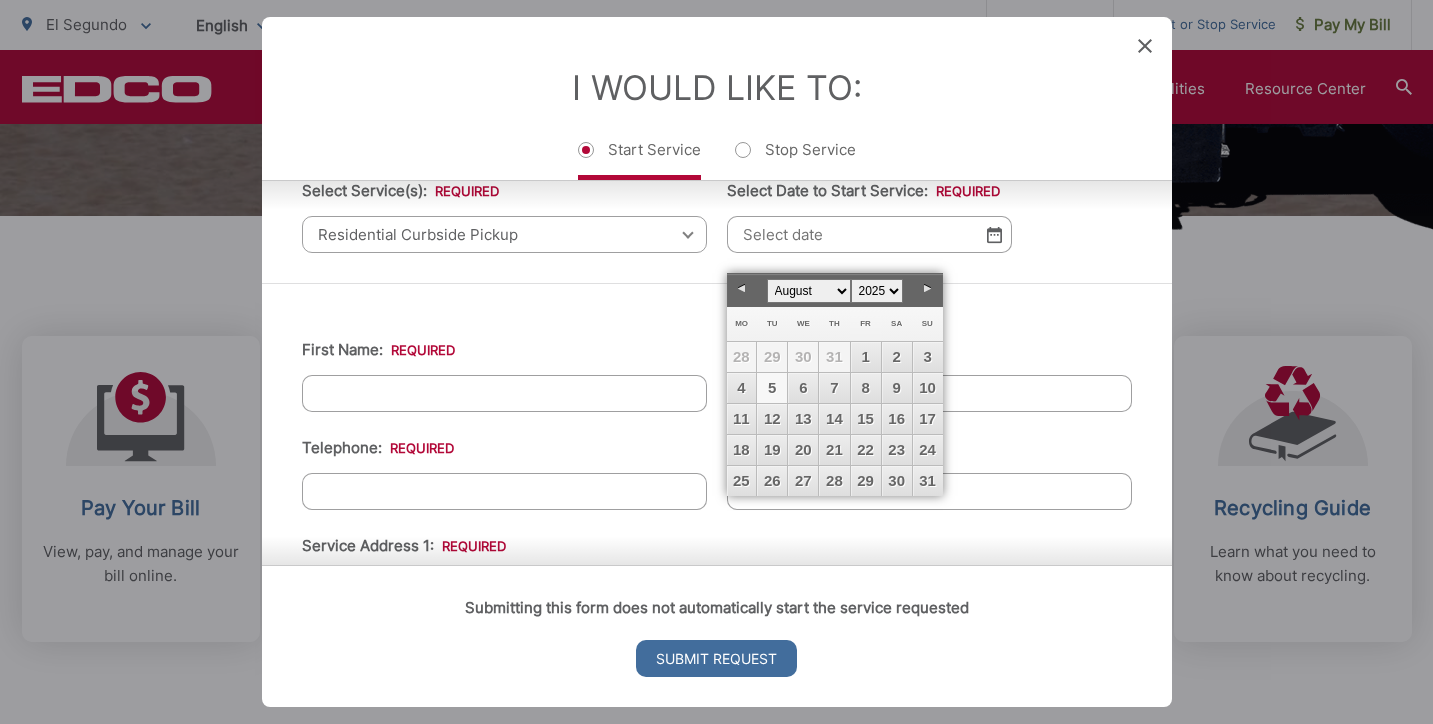 click on "5" at bounding box center [772, 388] 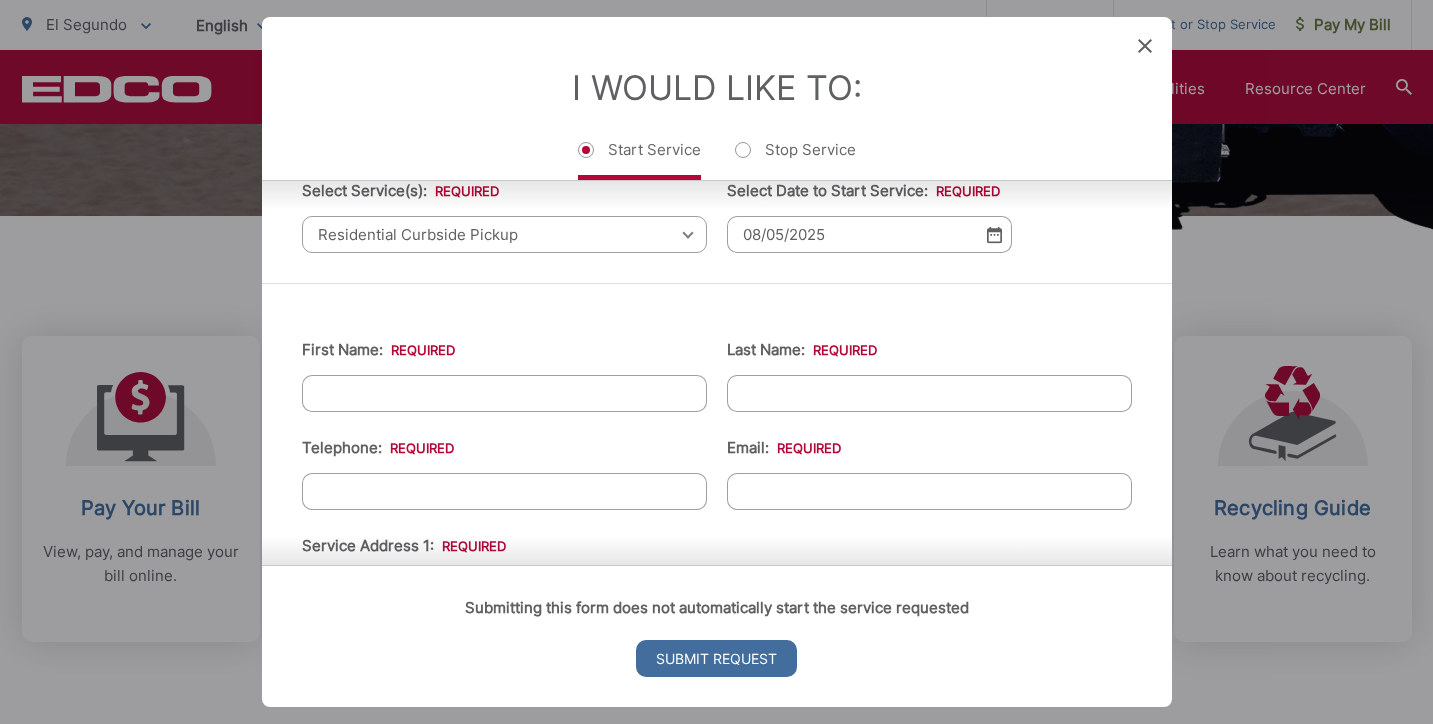 click on "08/05/2025" at bounding box center (869, 234) 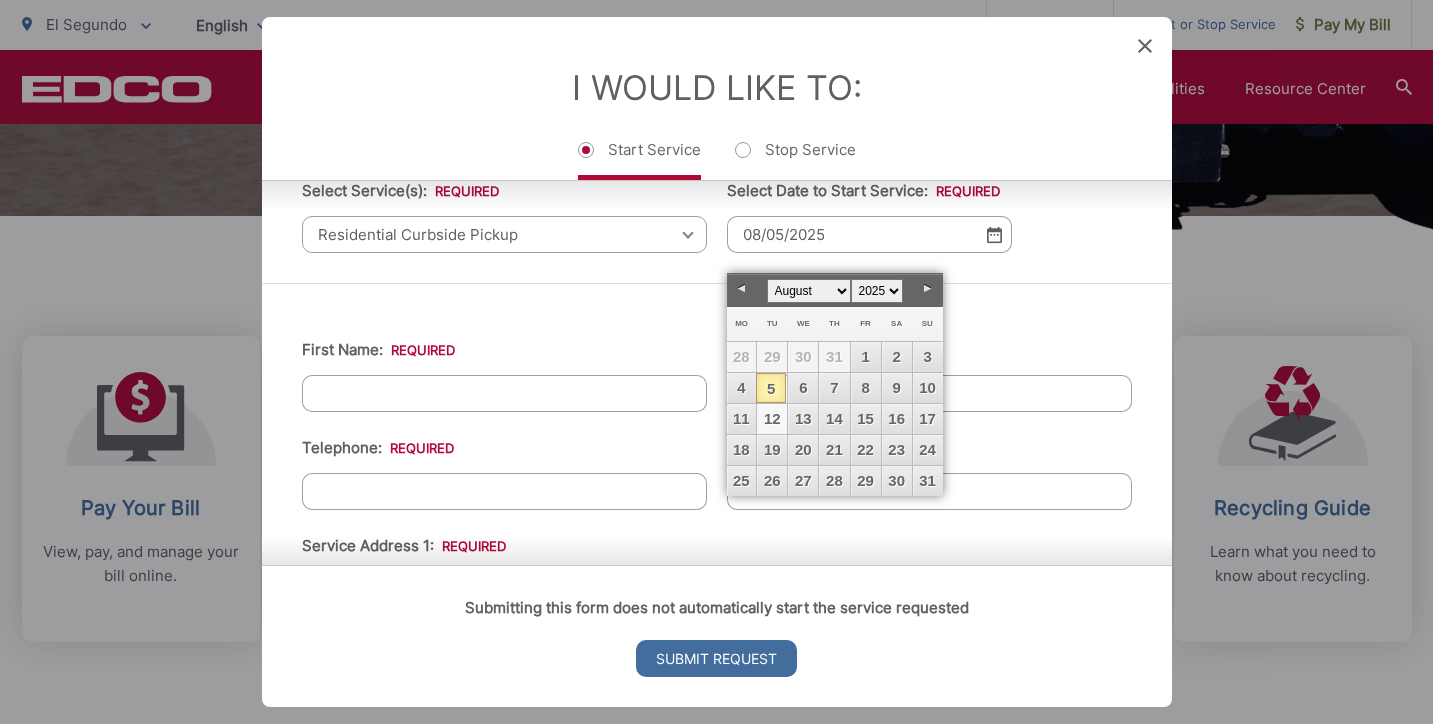 click on "12" at bounding box center (772, 419) 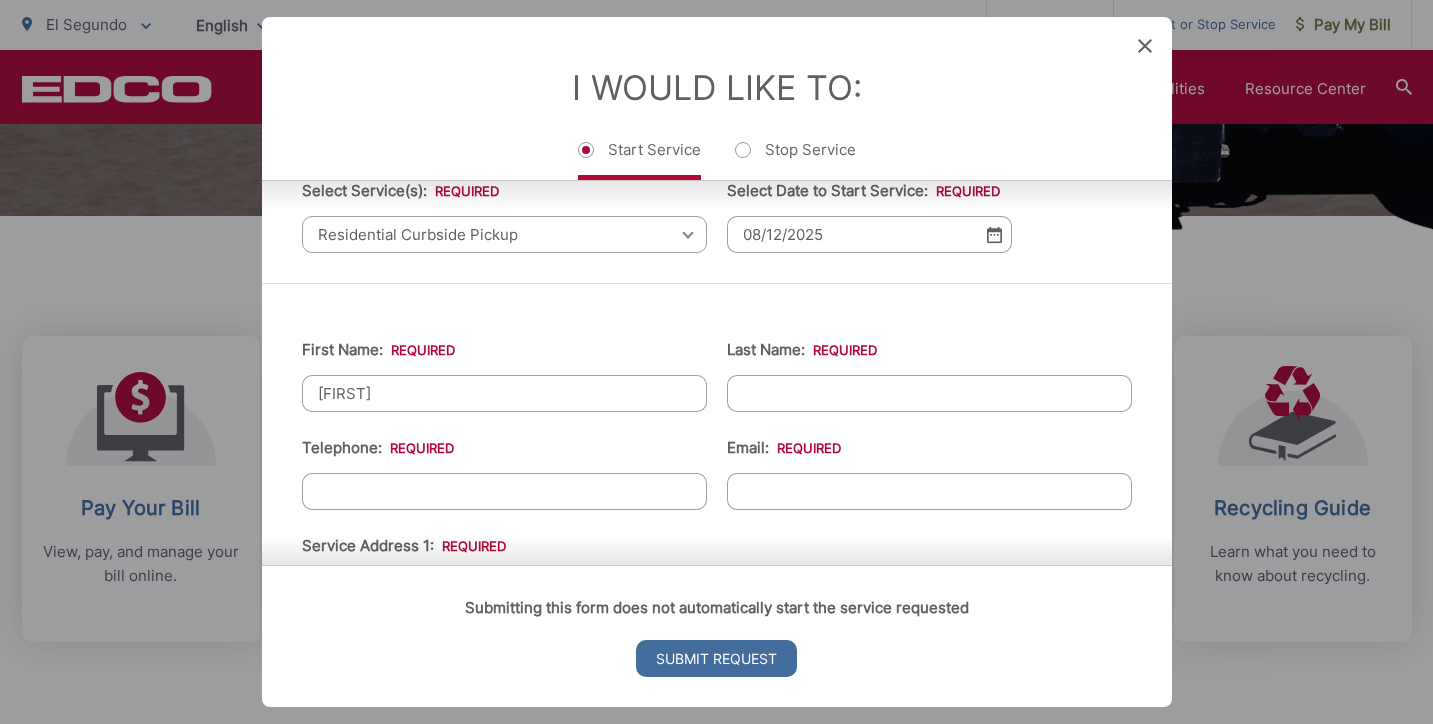 type on "[NAME]" 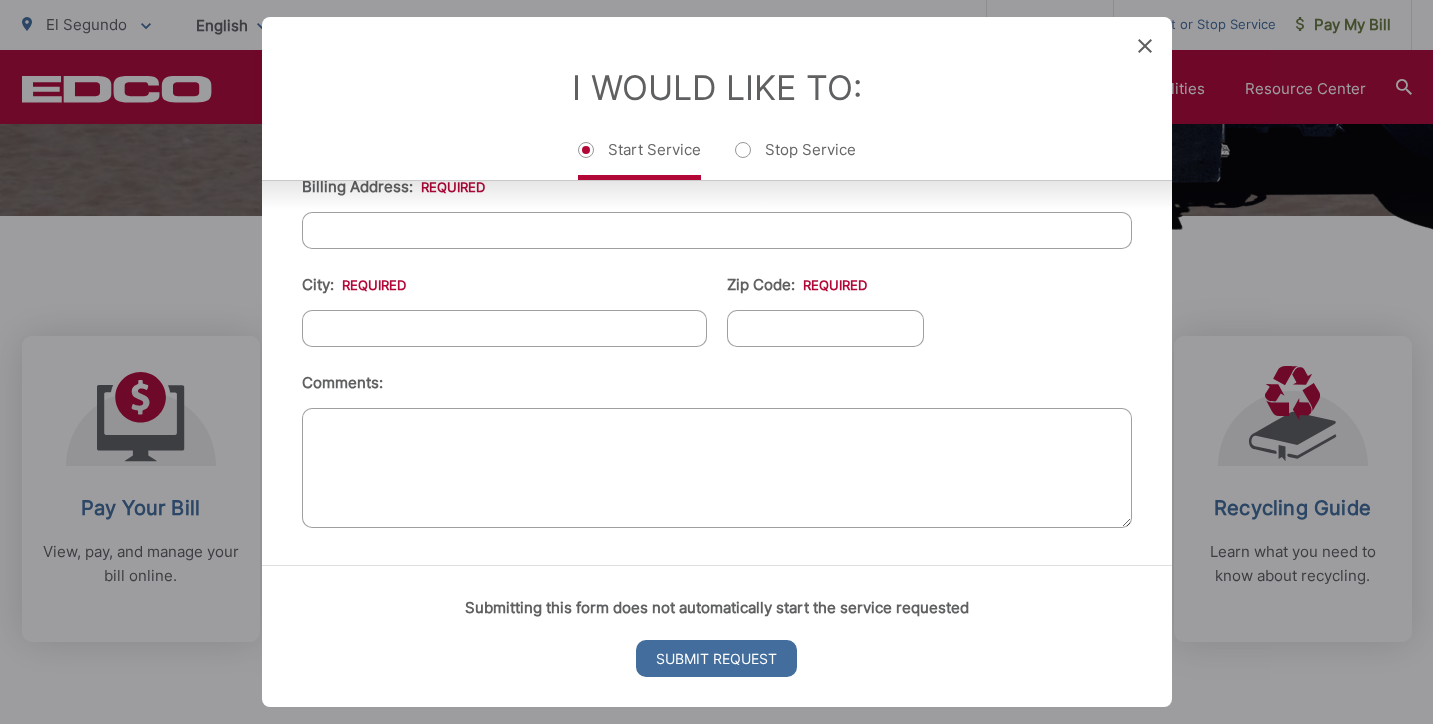 scroll, scrollTop: 842, scrollLeft: 0, axis: vertical 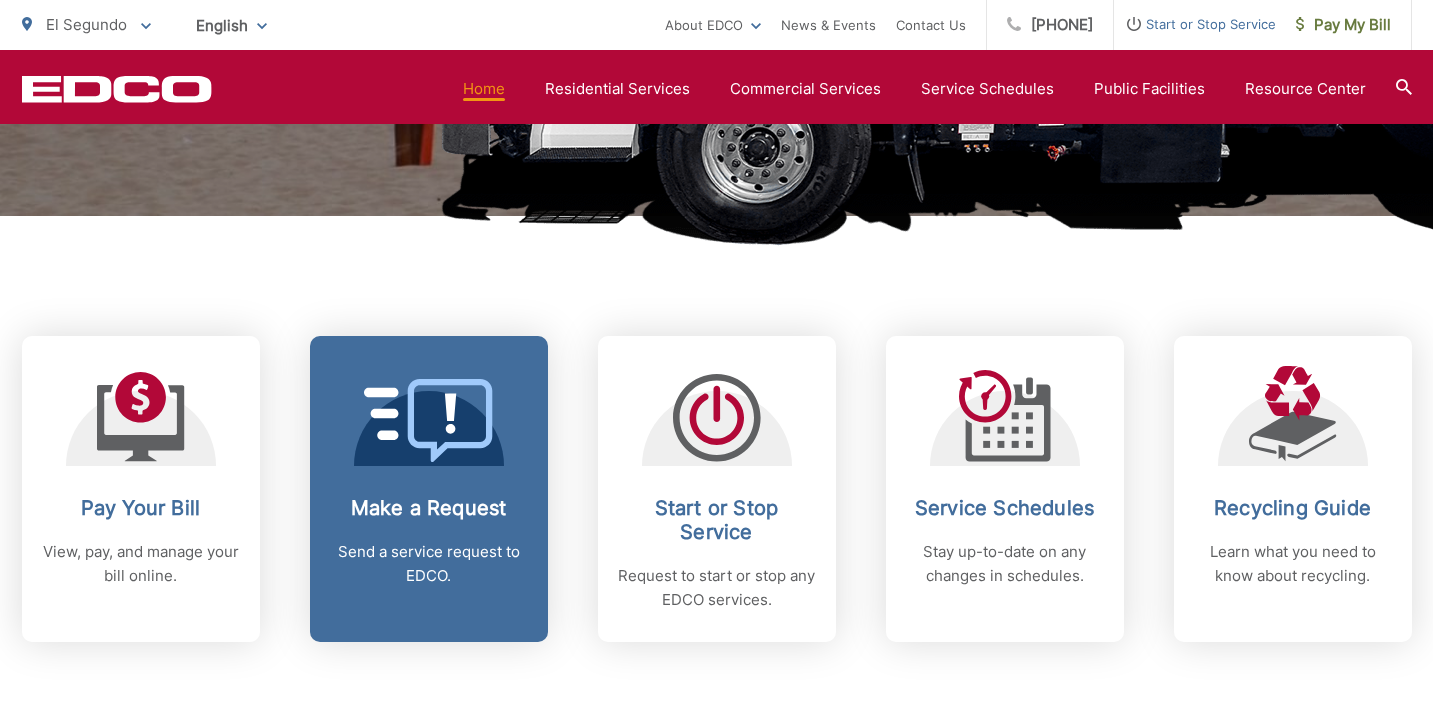 click on "Make a Request" at bounding box center [429, 508] 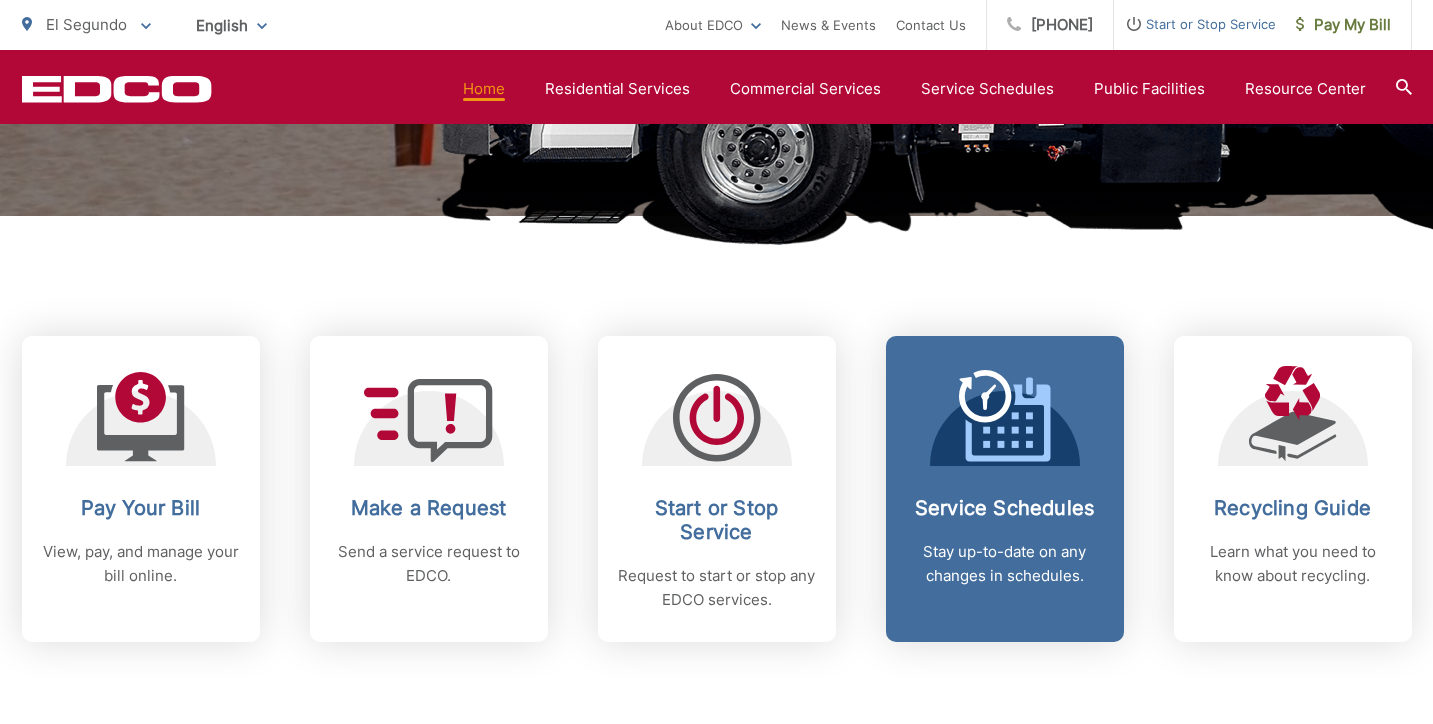 click on "Stay up-to-date on any changes in schedules." at bounding box center (1005, 564) 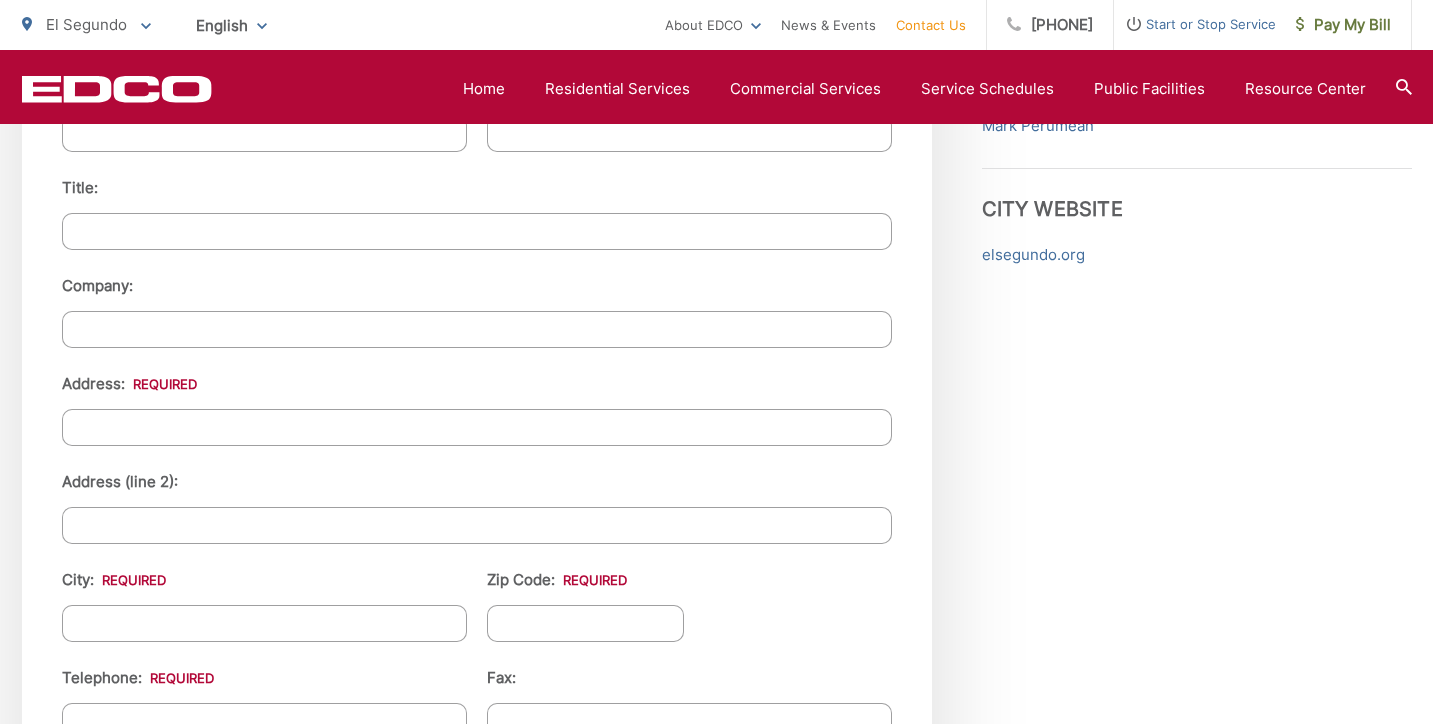 scroll, scrollTop: 1994, scrollLeft: 0, axis: vertical 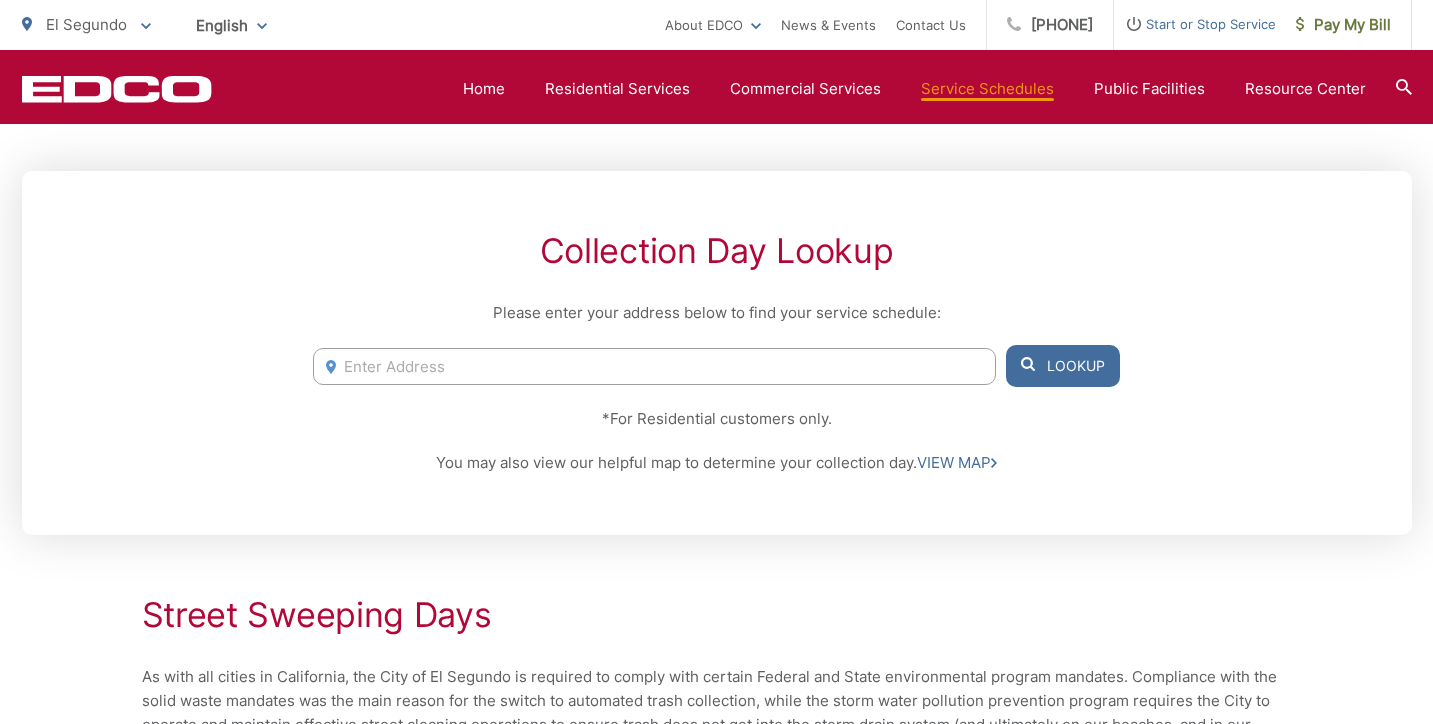 click at bounding box center (654, 366) 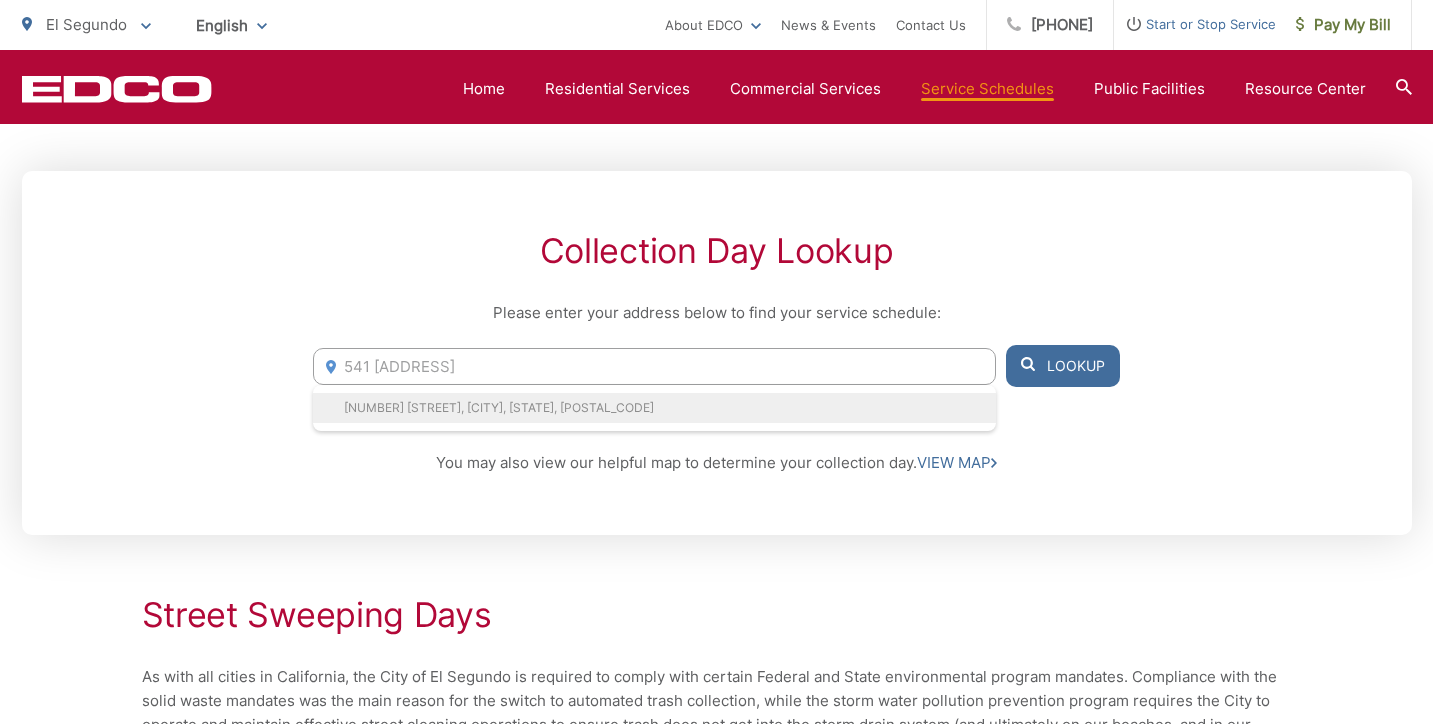 click on "[NUMBER] [STREET], [CITY], [STATE], [POSTAL_CODE]" at bounding box center (654, 408) 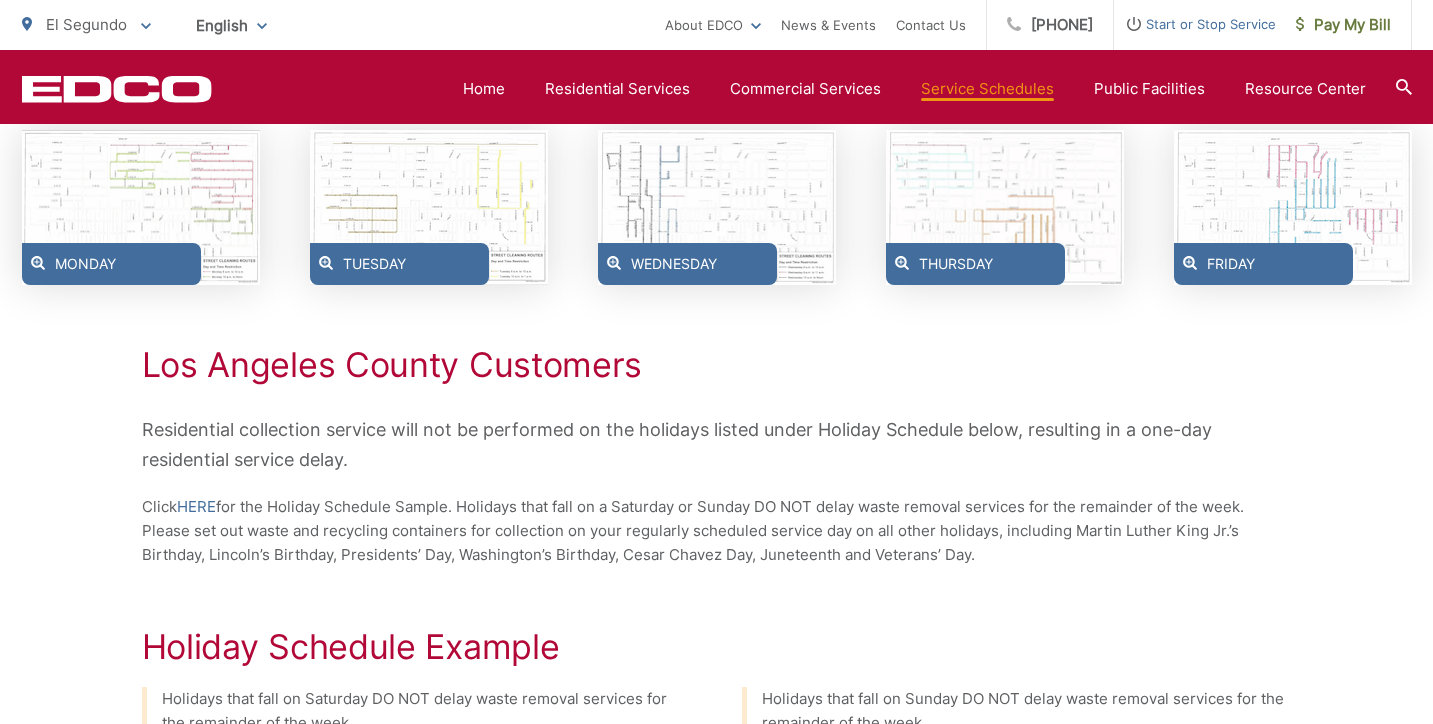 scroll, scrollTop: 1211, scrollLeft: 0, axis: vertical 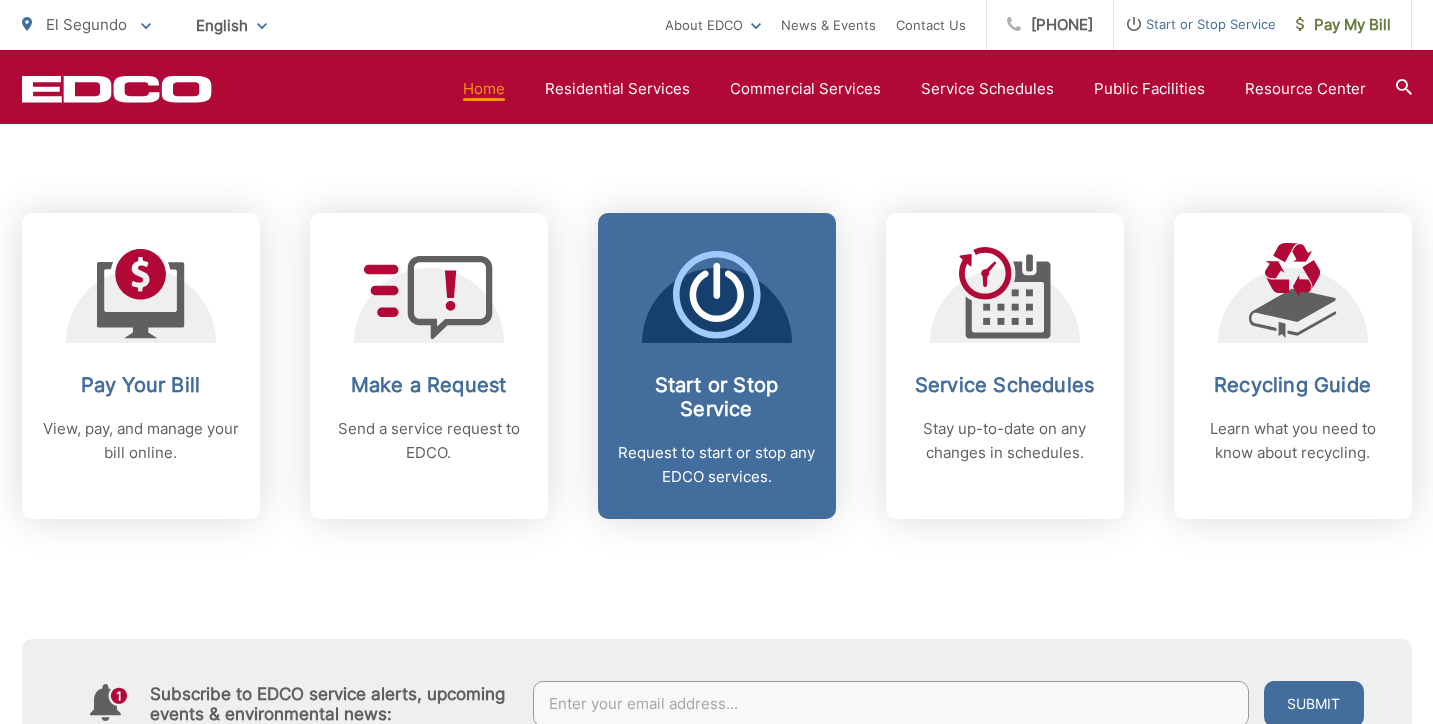click on "Start or Stop Service
Request to start or stop any EDCO services." at bounding box center [717, 431] 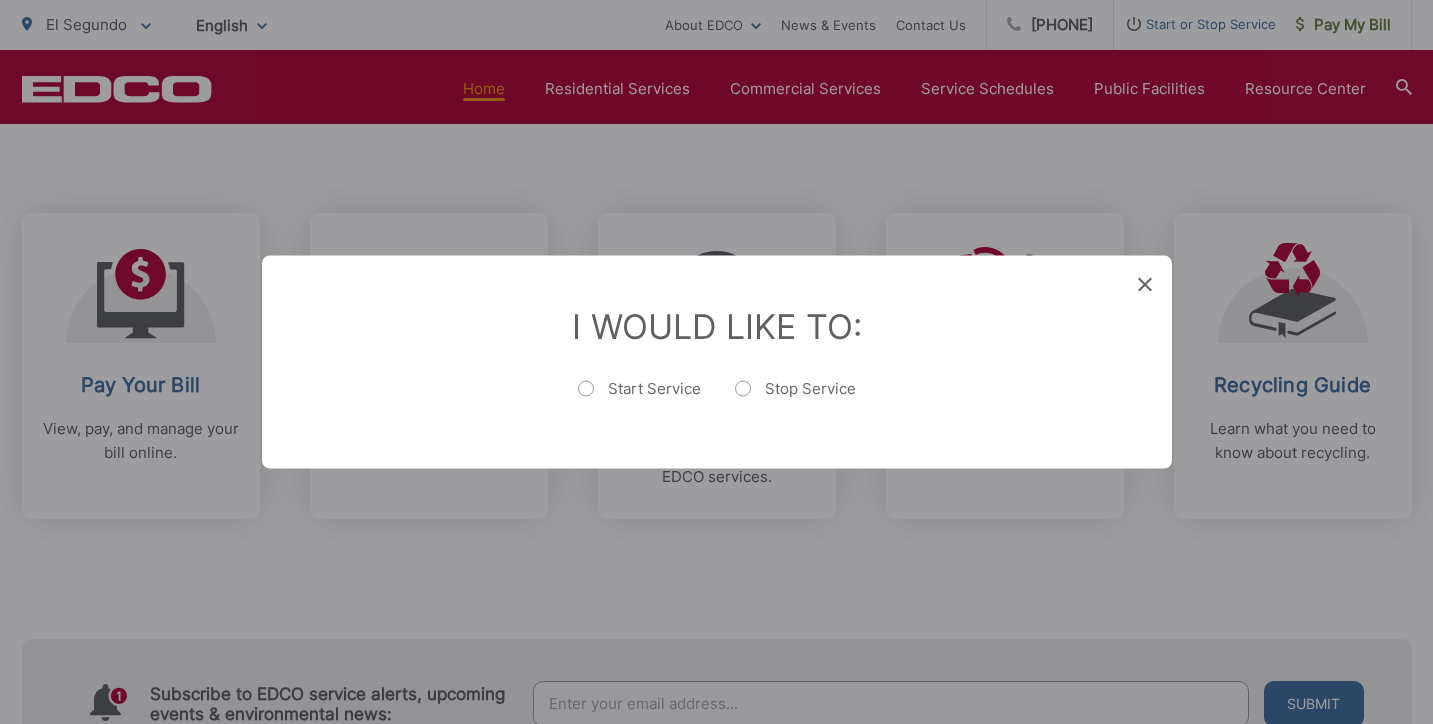 click on "Start Service" at bounding box center (639, 399) 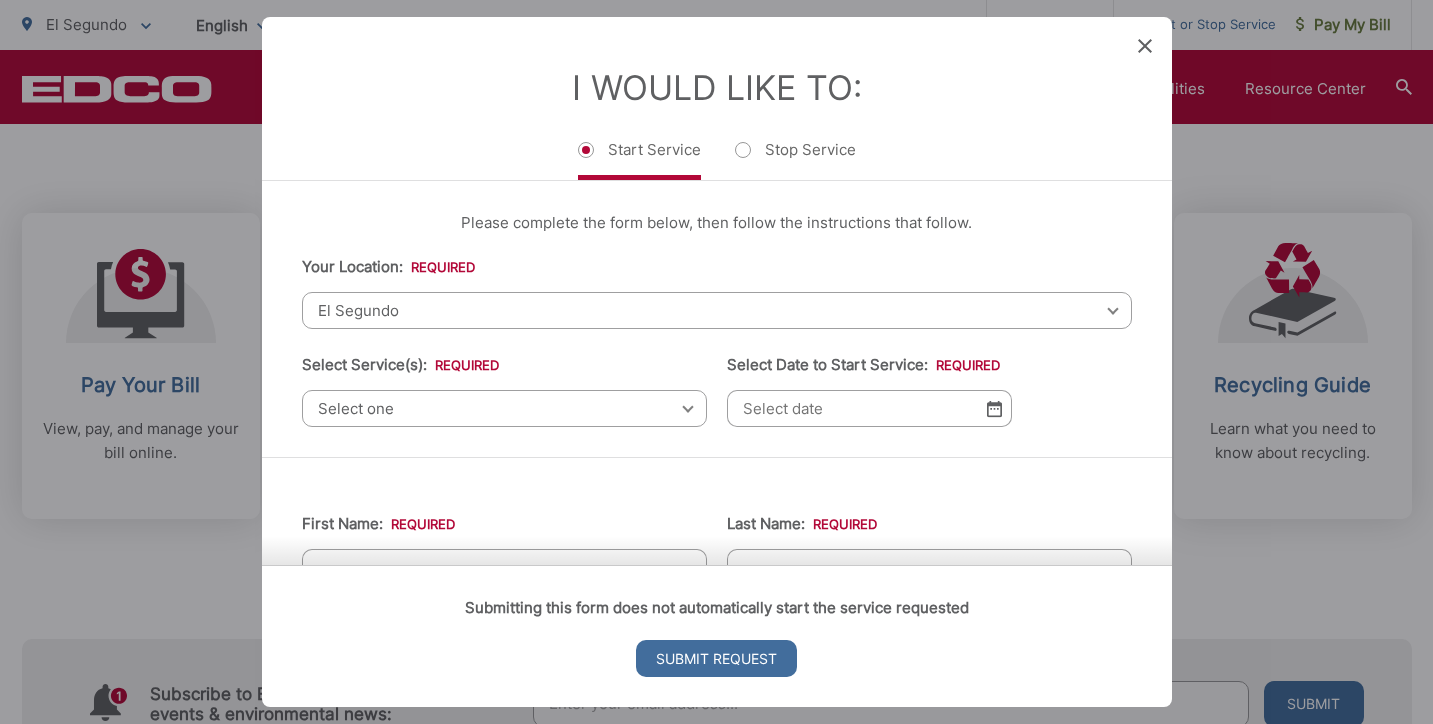 click on "El Segundo" at bounding box center [717, 310] 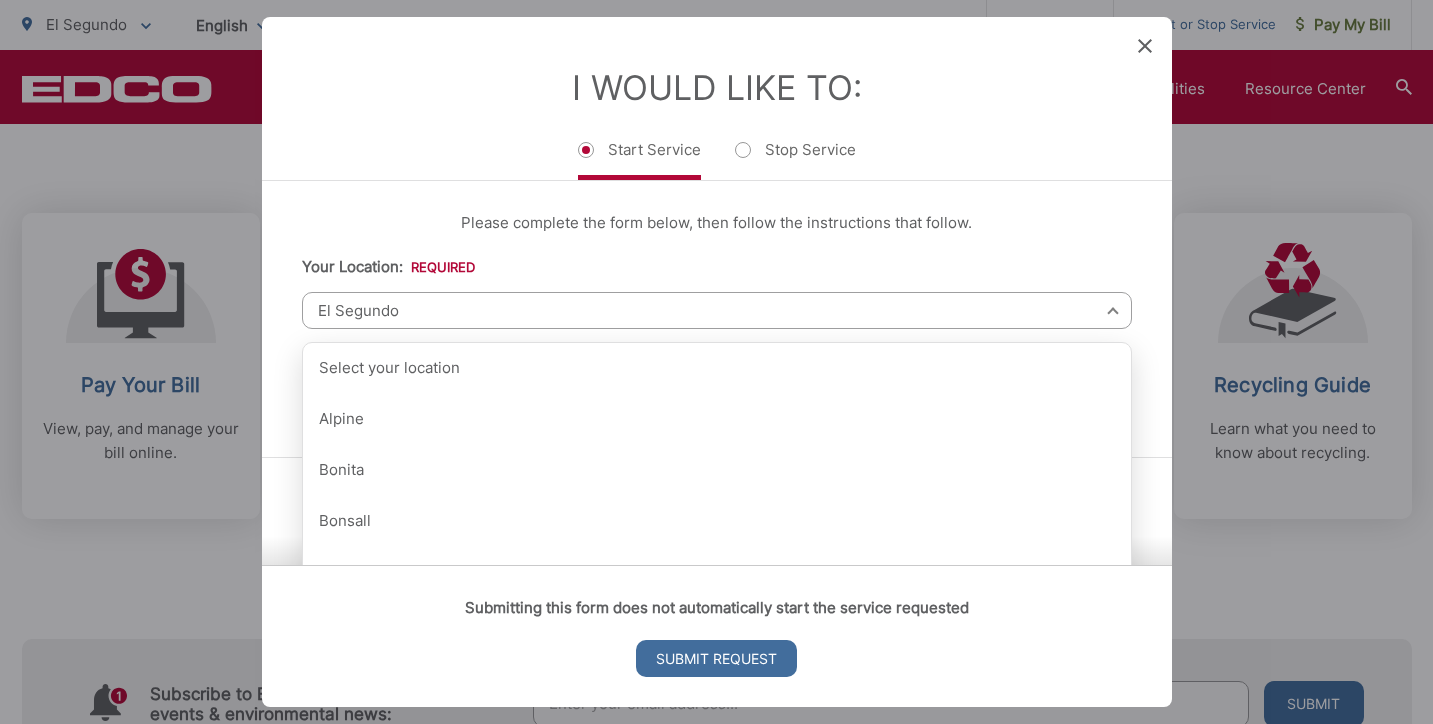 click on "El Segundo" at bounding box center (717, 310) 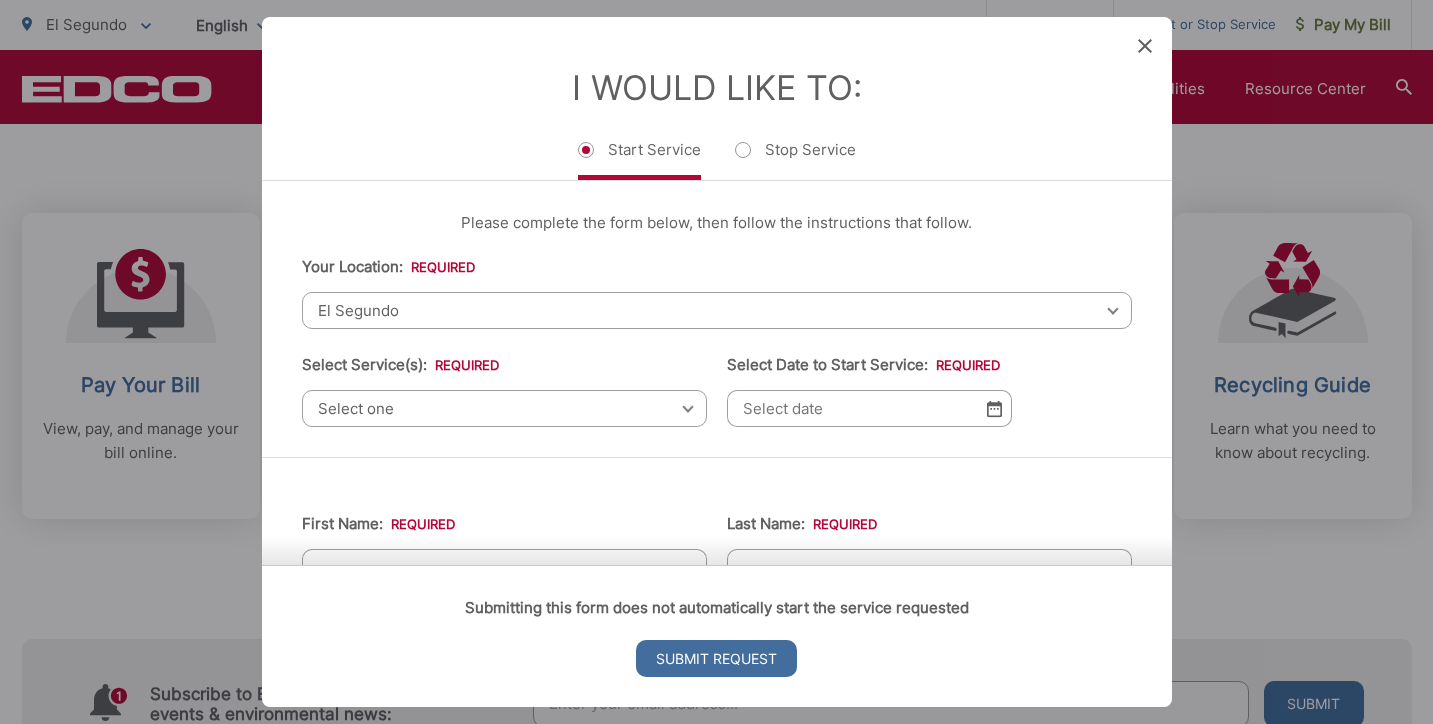 click on "Select one" at bounding box center (504, 408) 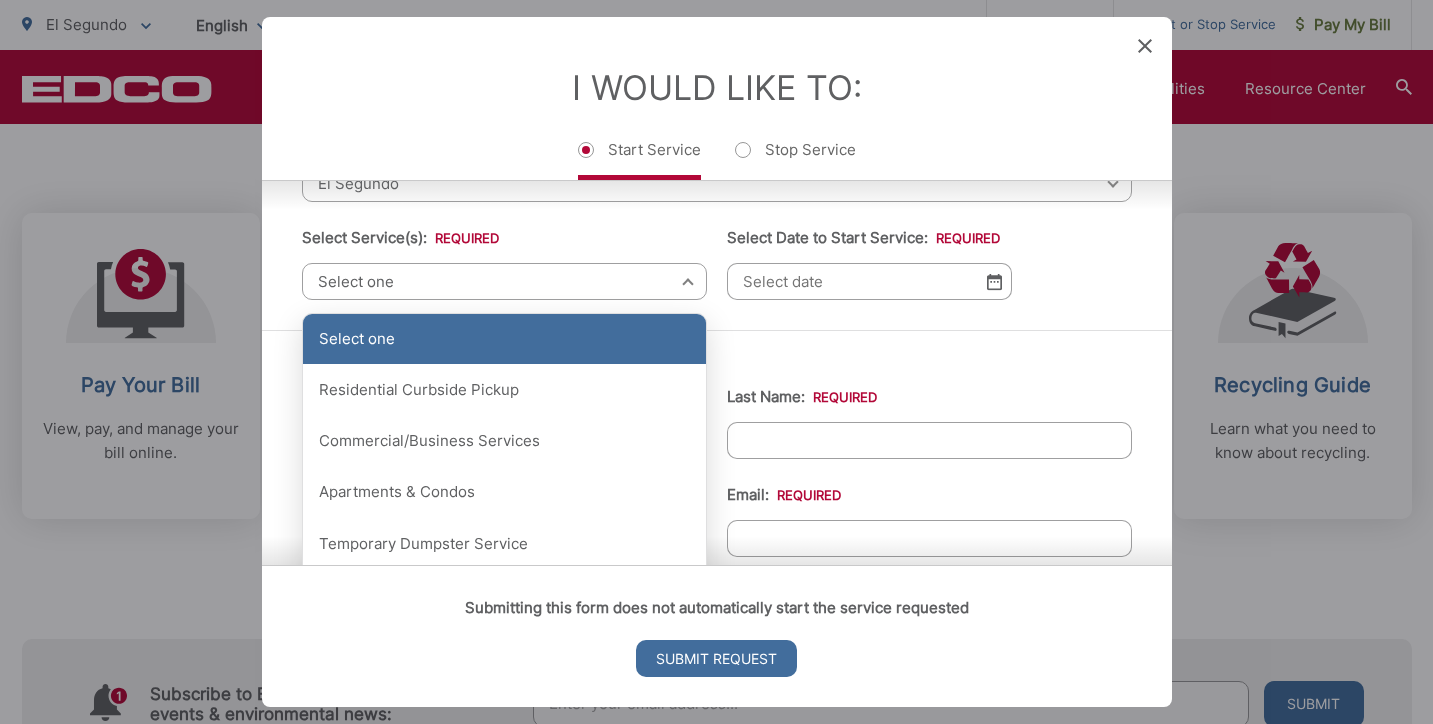scroll, scrollTop: 130, scrollLeft: 0, axis: vertical 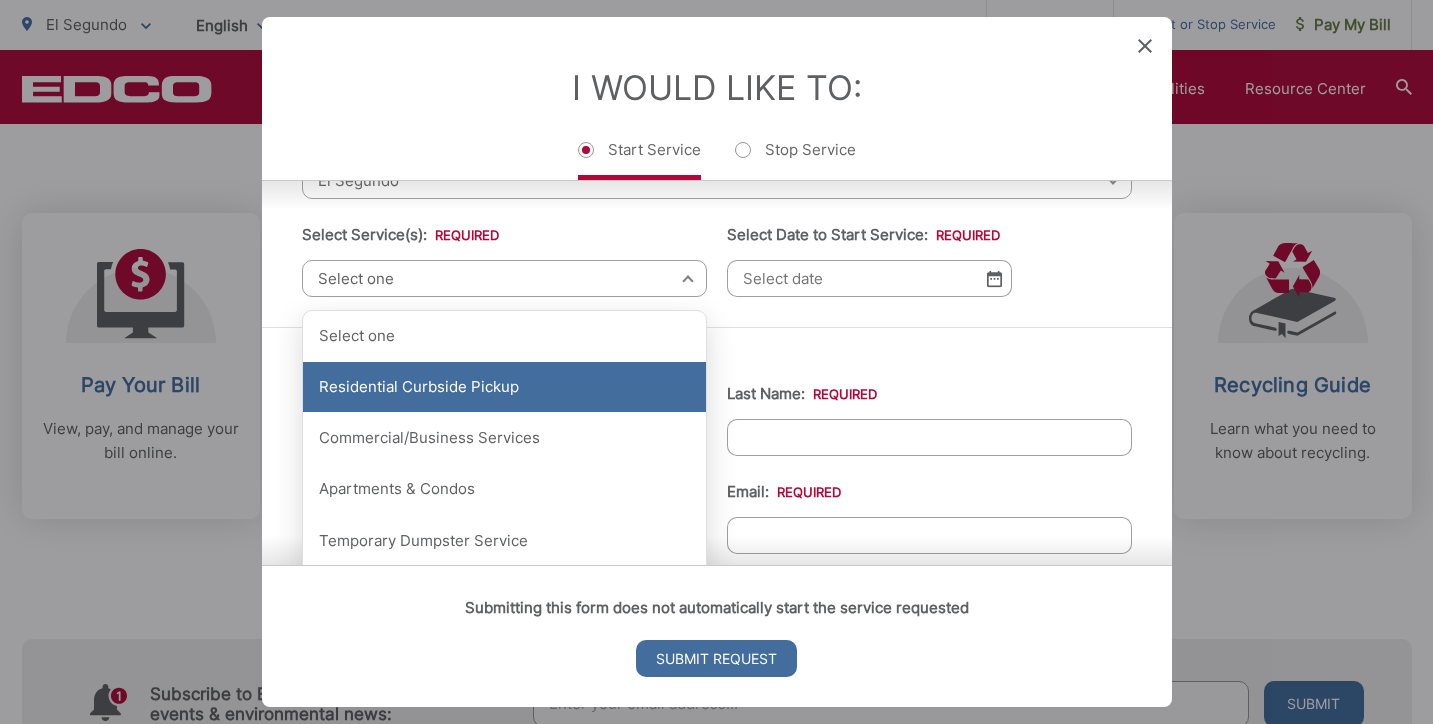 click on "Residential Curbside Pickup" at bounding box center [504, 387] 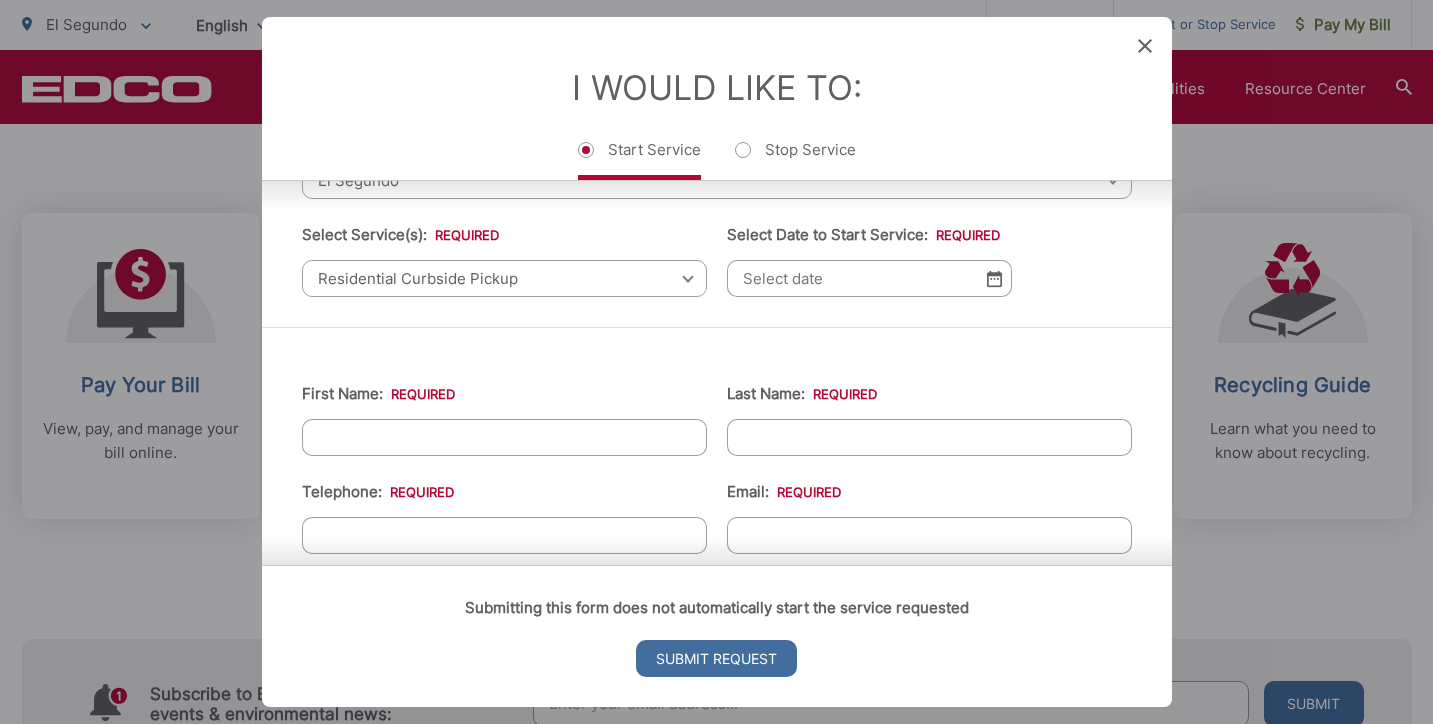 click on "Select Date to Start Service: *" at bounding box center (869, 278) 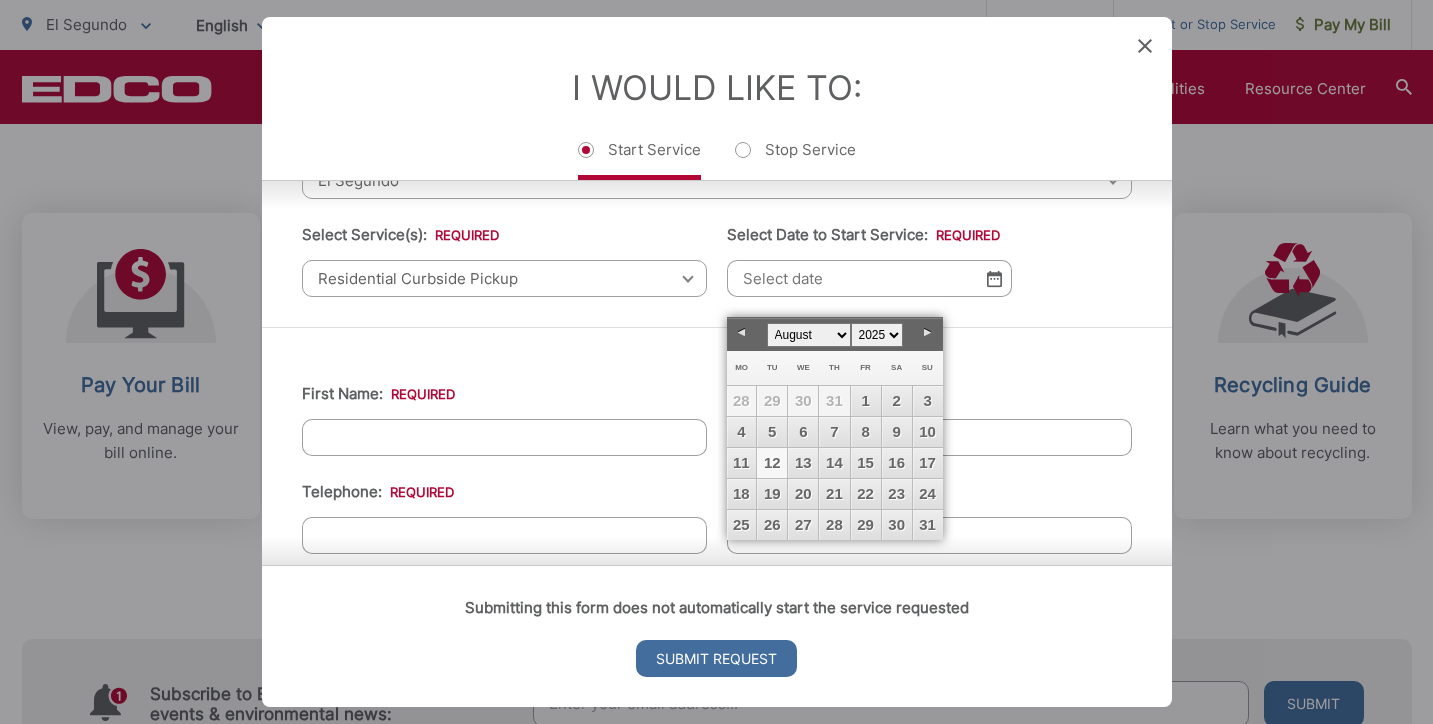 click on "12" at bounding box center [772, 463] 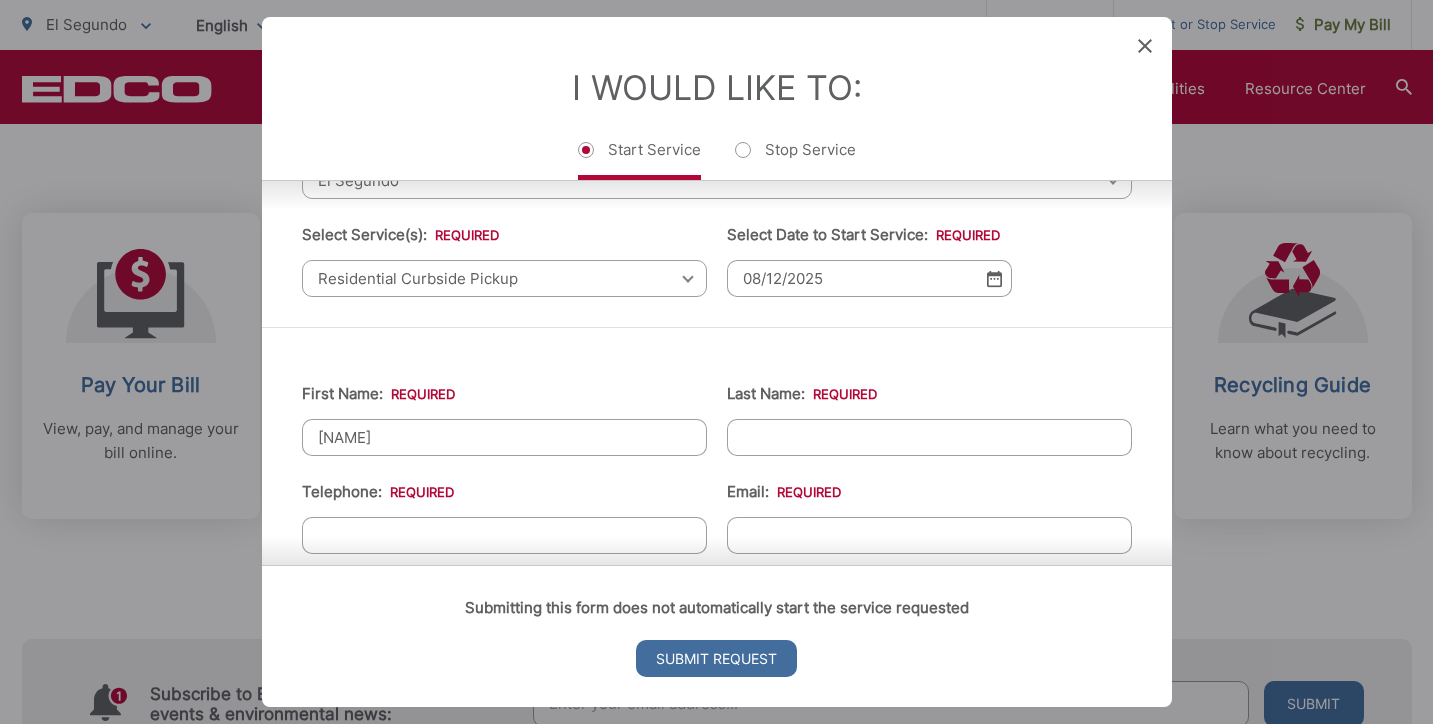type on "[NAME]" 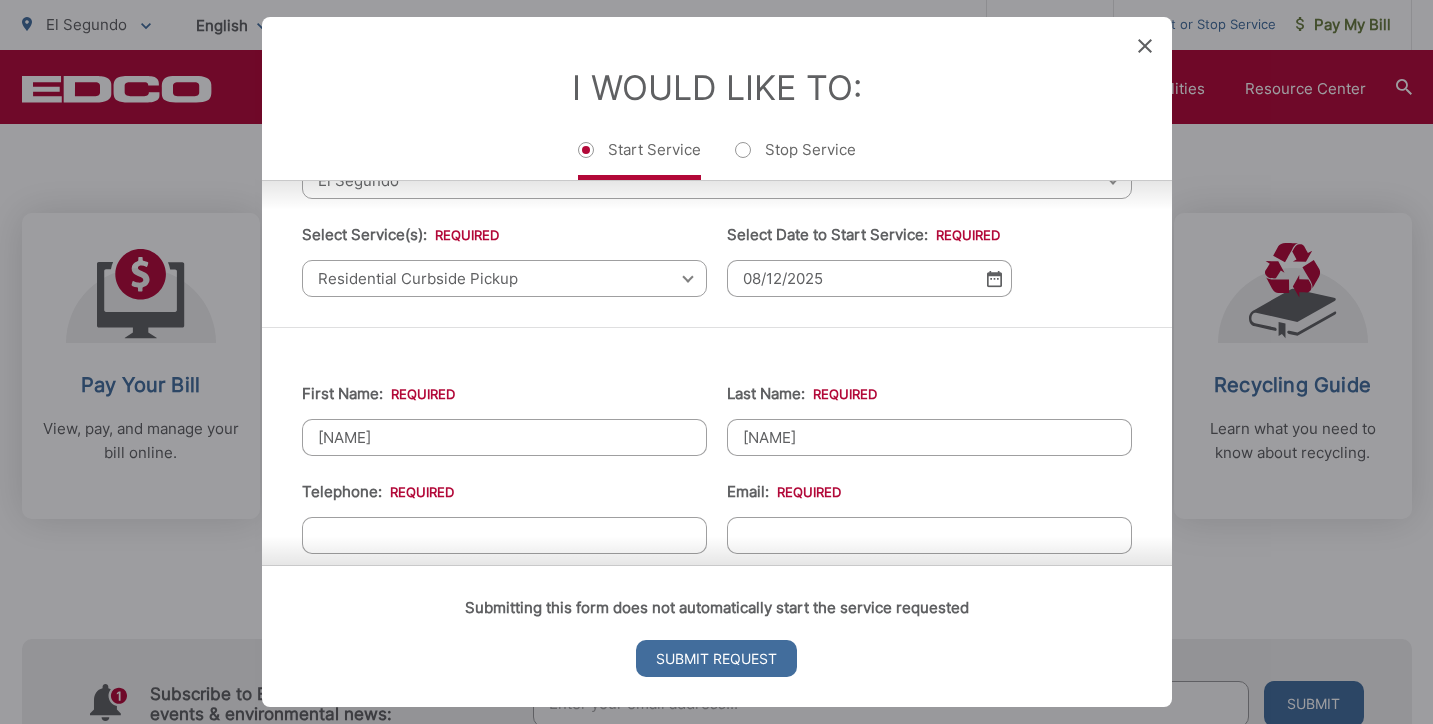 type on "[NAME]" 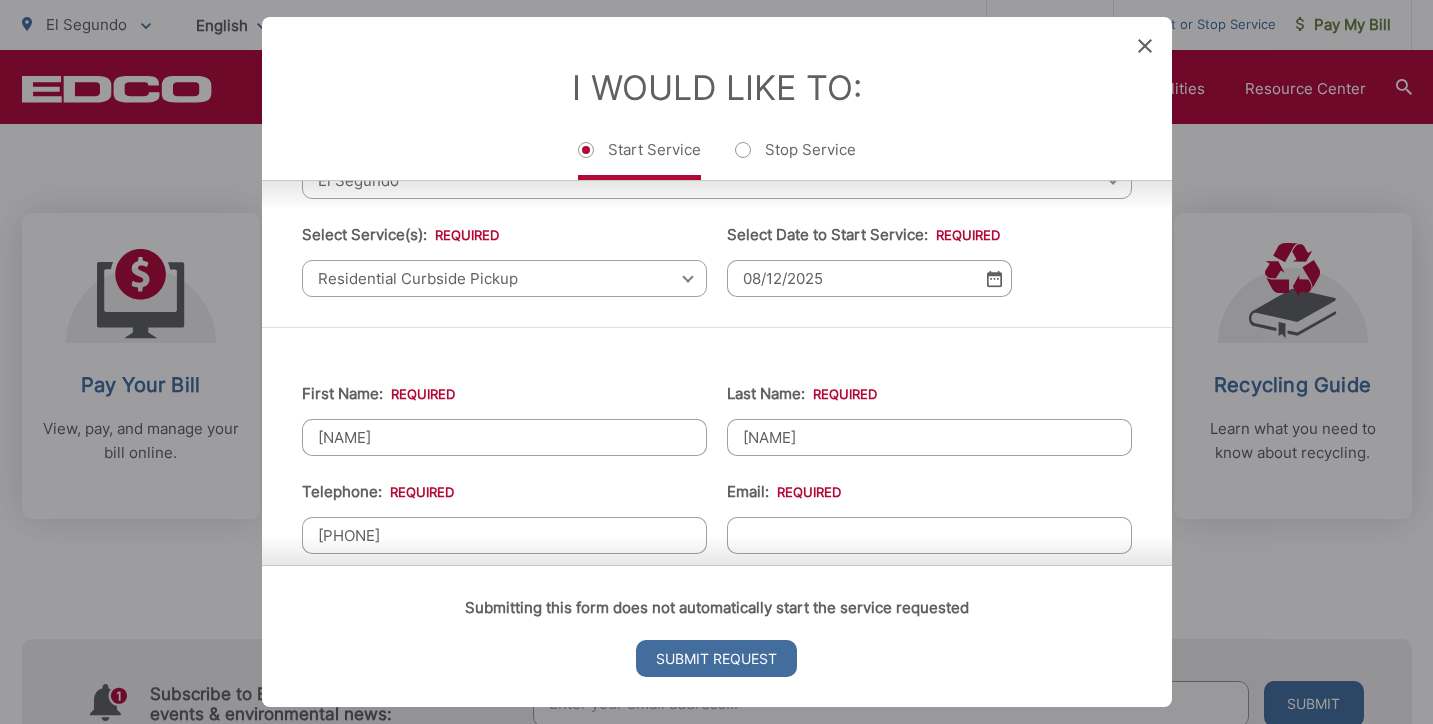 type on "[PHONE]" 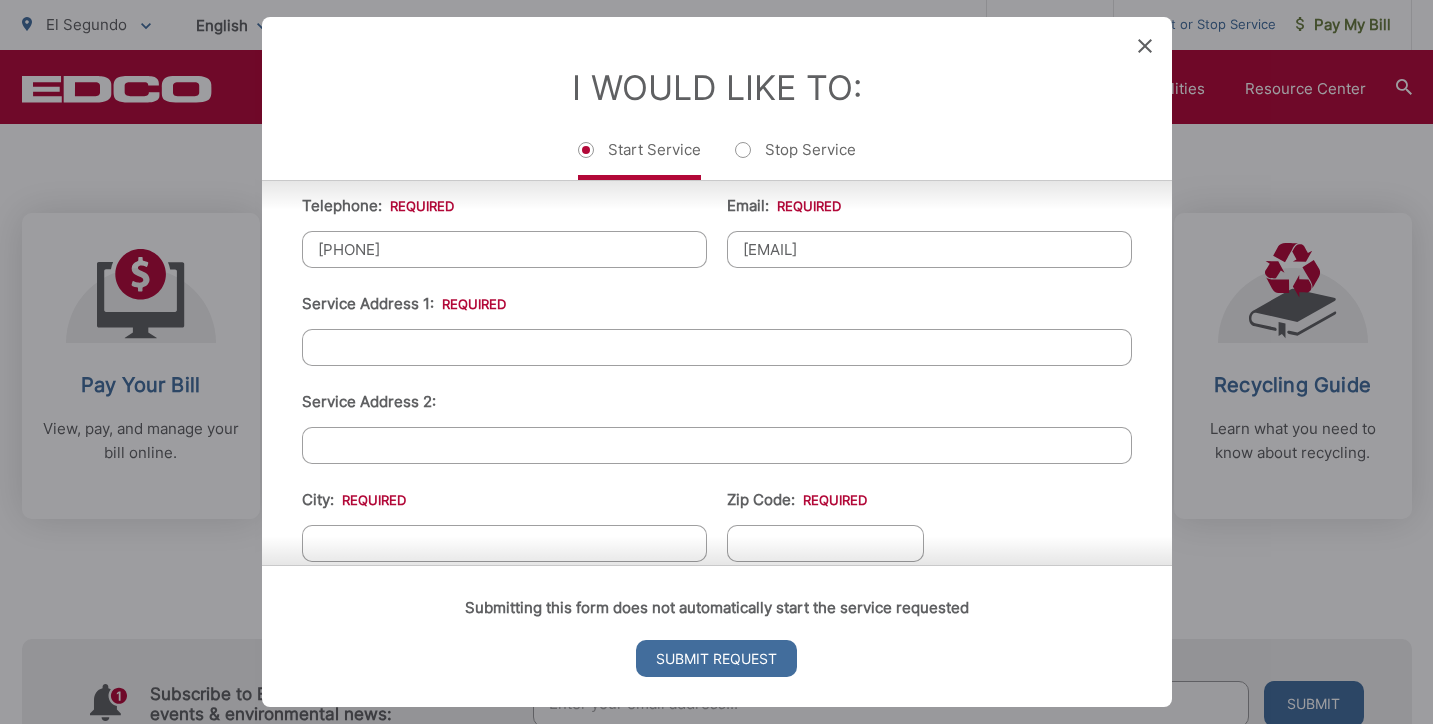scroll, scrollTop: 436, scrollLeft: 0, axis: vertical 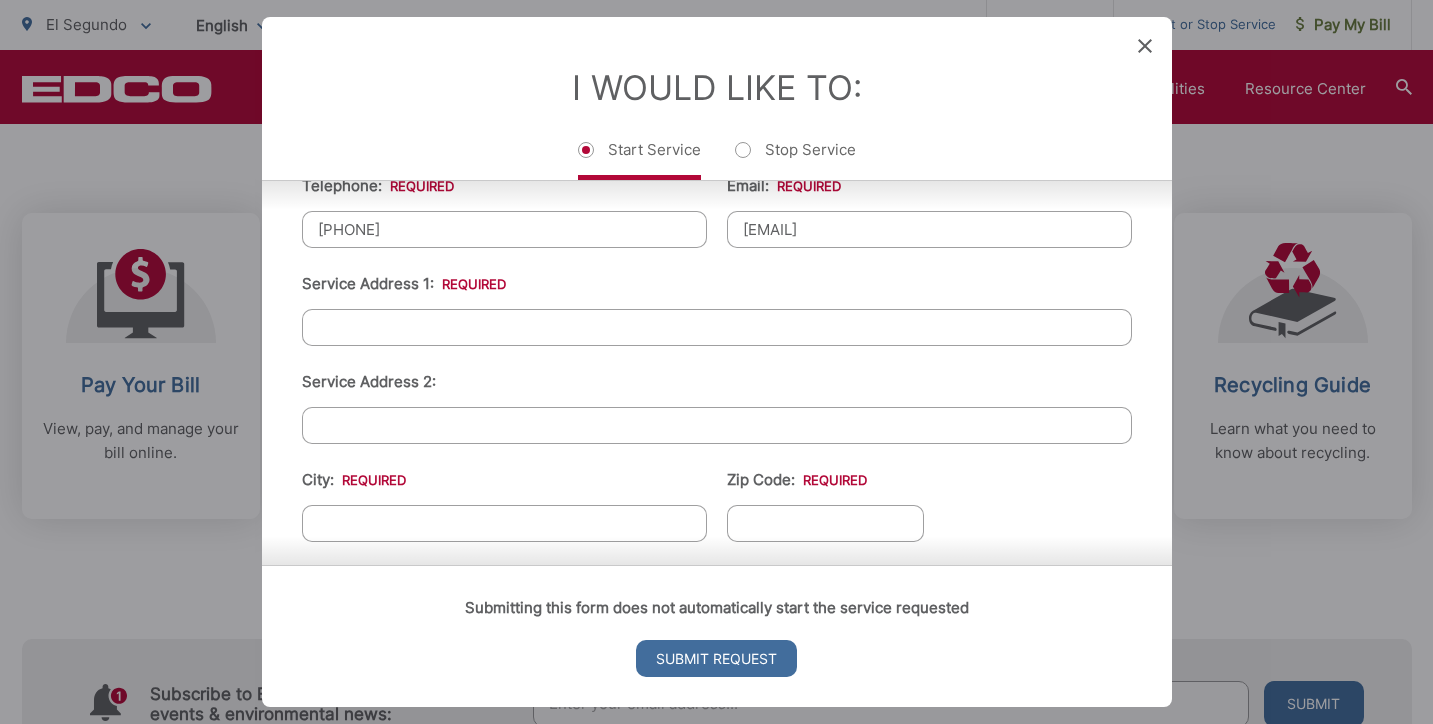 type on "[EMAIL]" 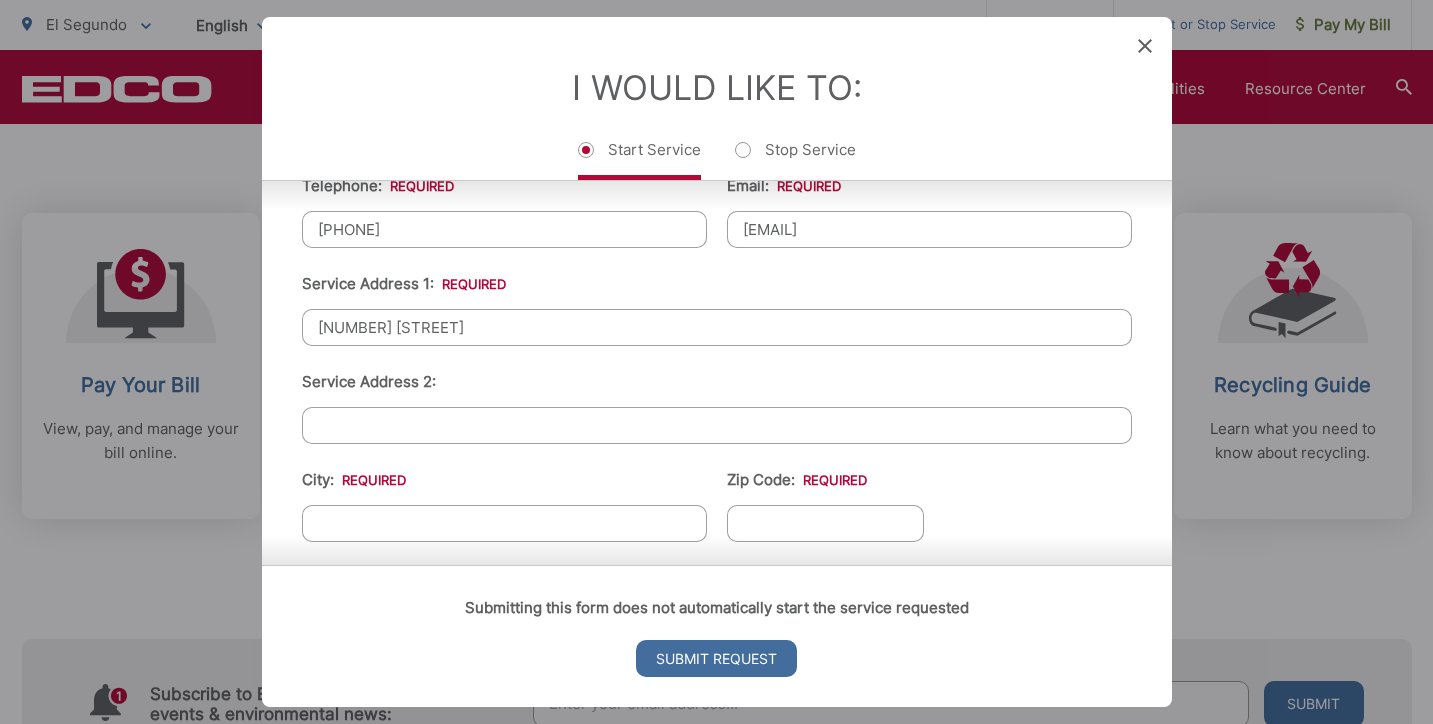 type on "[NUMBER] [STREET]" 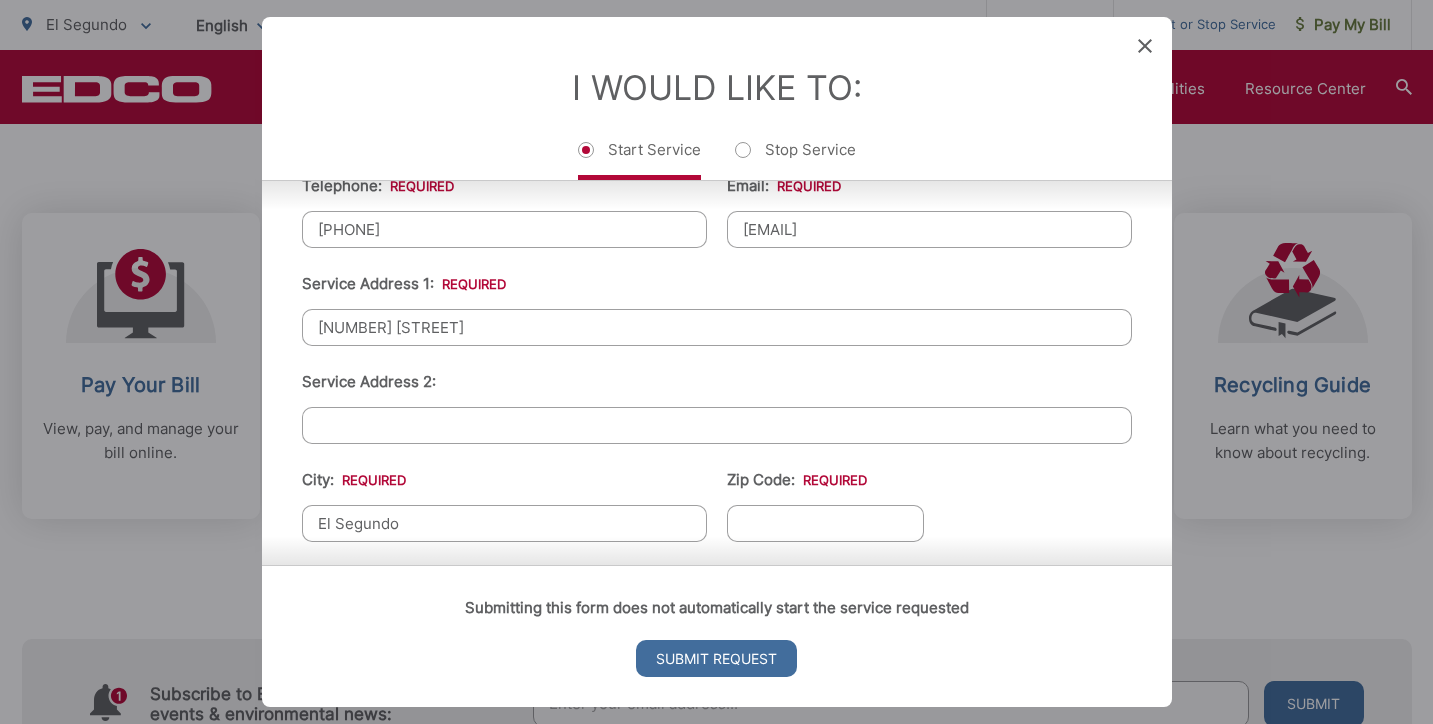 type on "El Segundo" 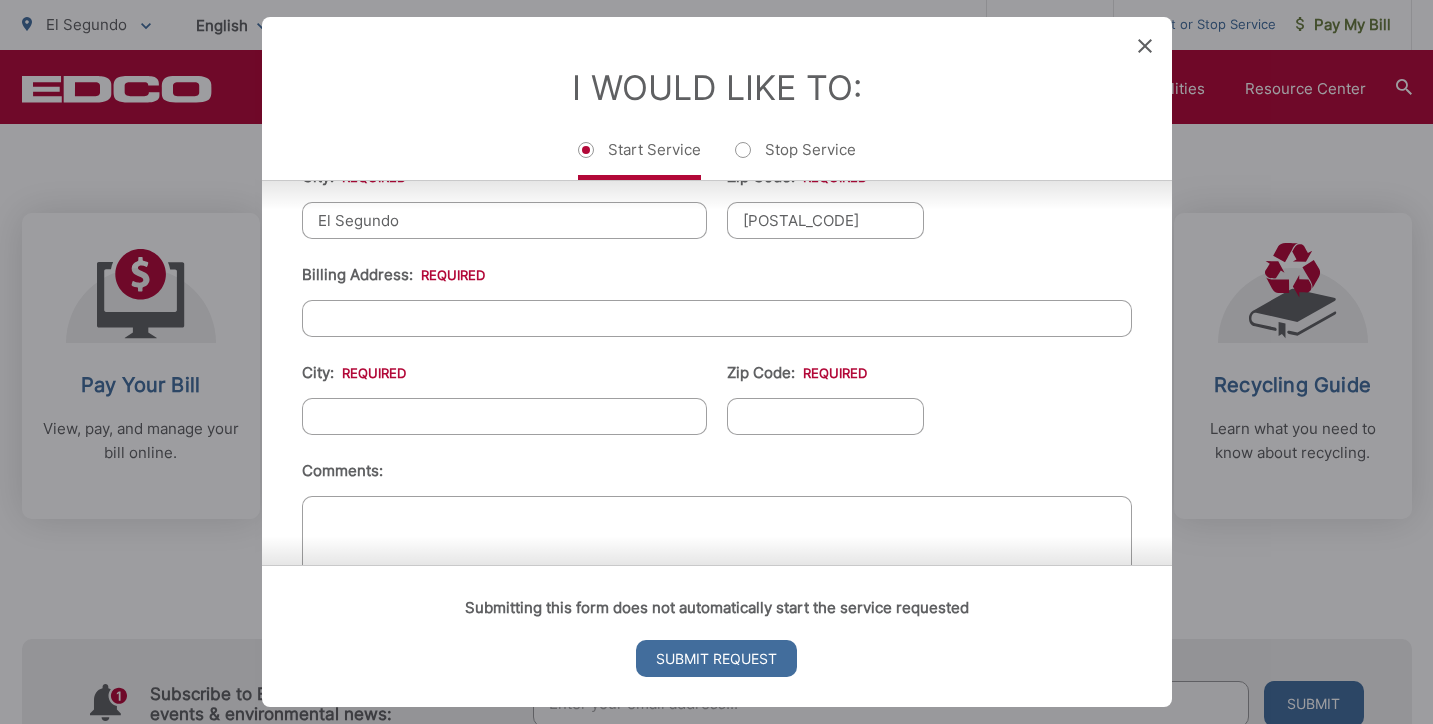 scroll, scrollTop: 807, scrollLeft: 0, axis: vertical 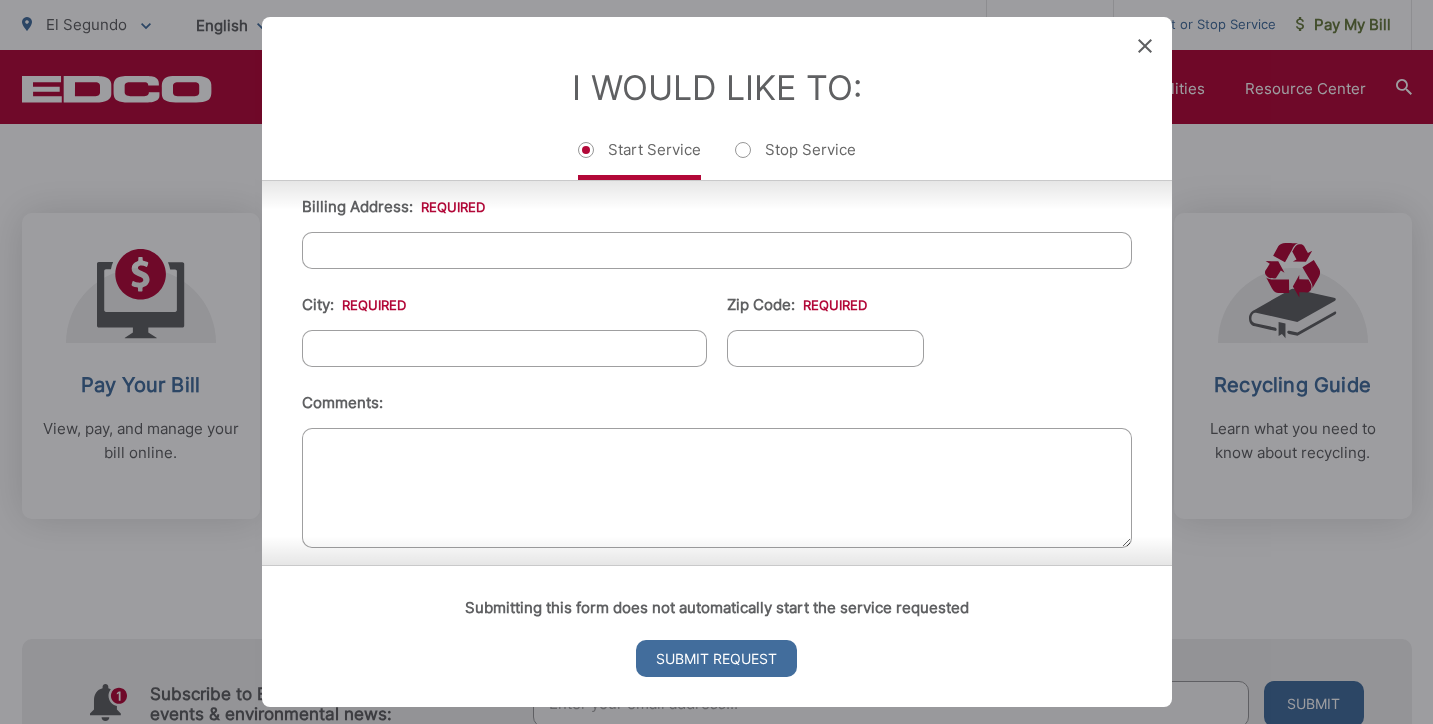 type on "[POSTAL_CODE]" 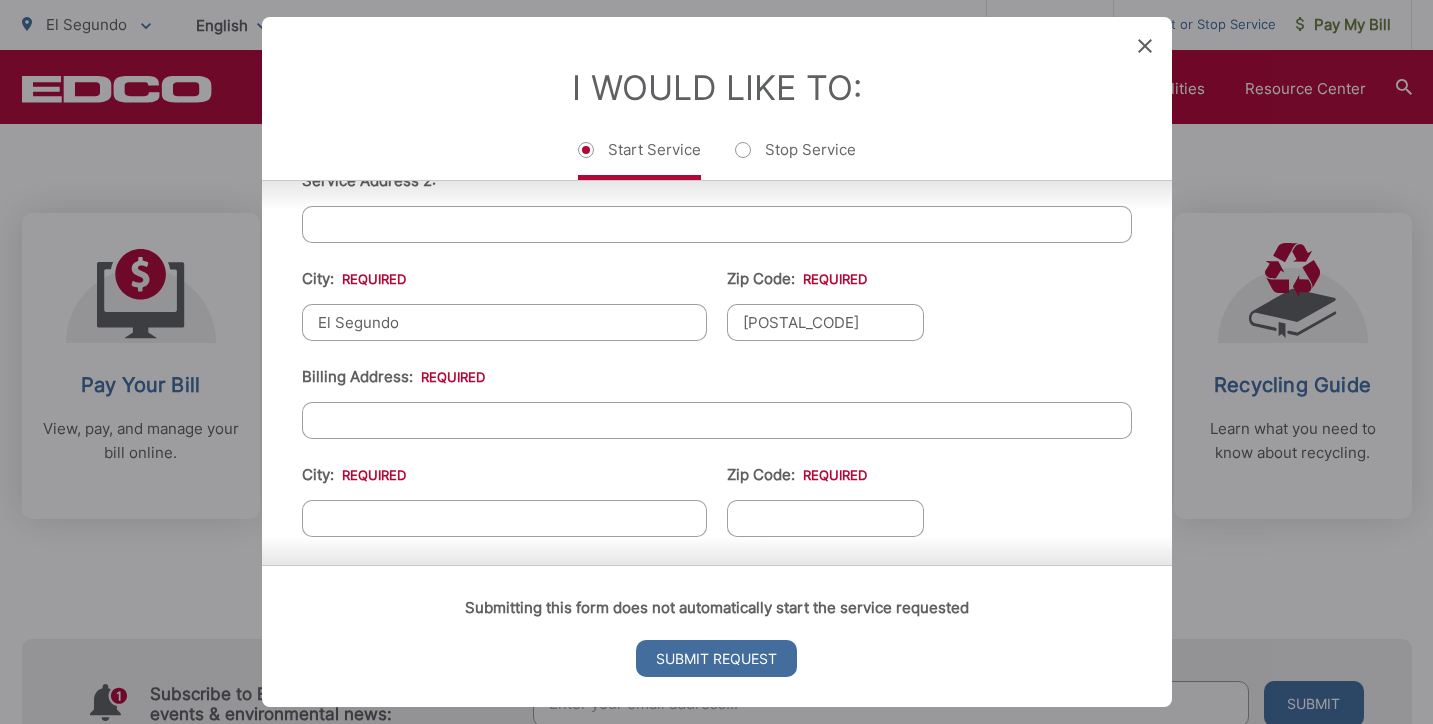 scroll, scrollTop: 625, scrollLeft: 0, axis: vertical 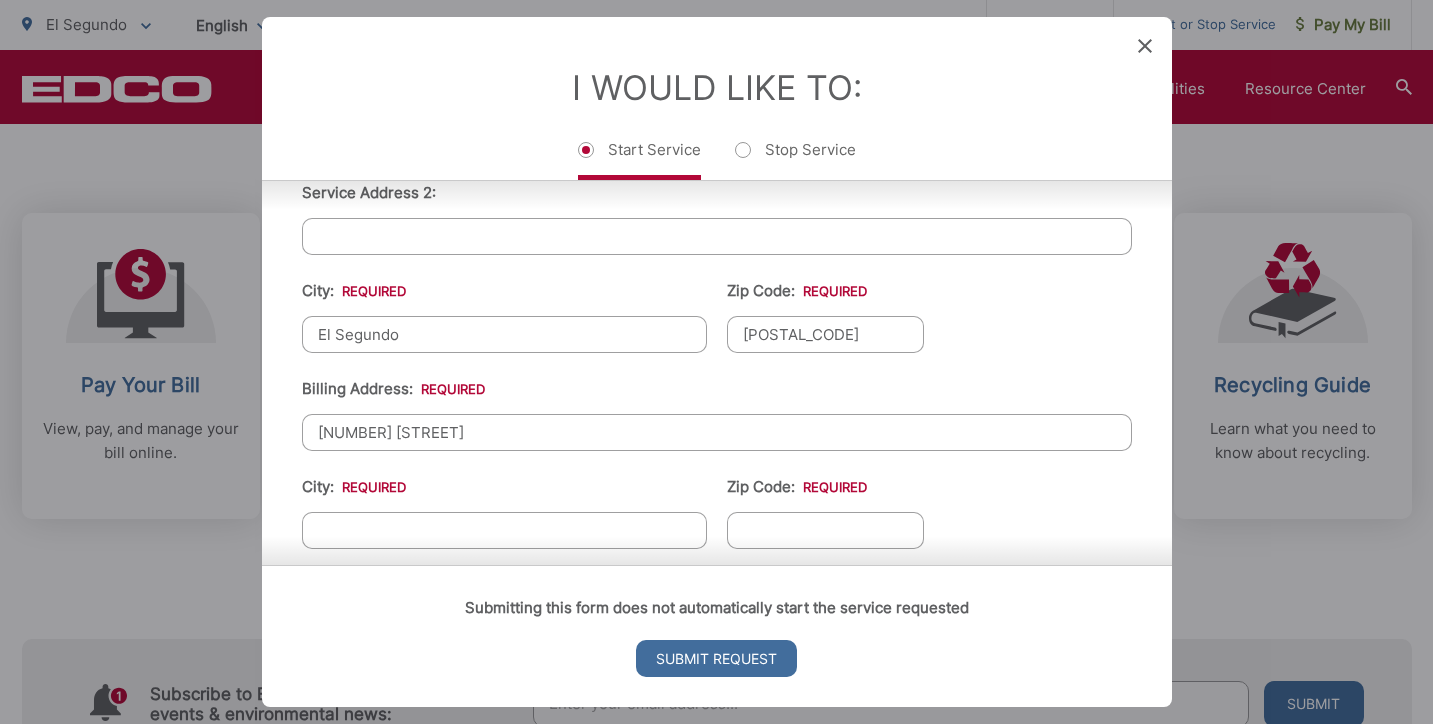 type on "[NUMBER] [STREET]" 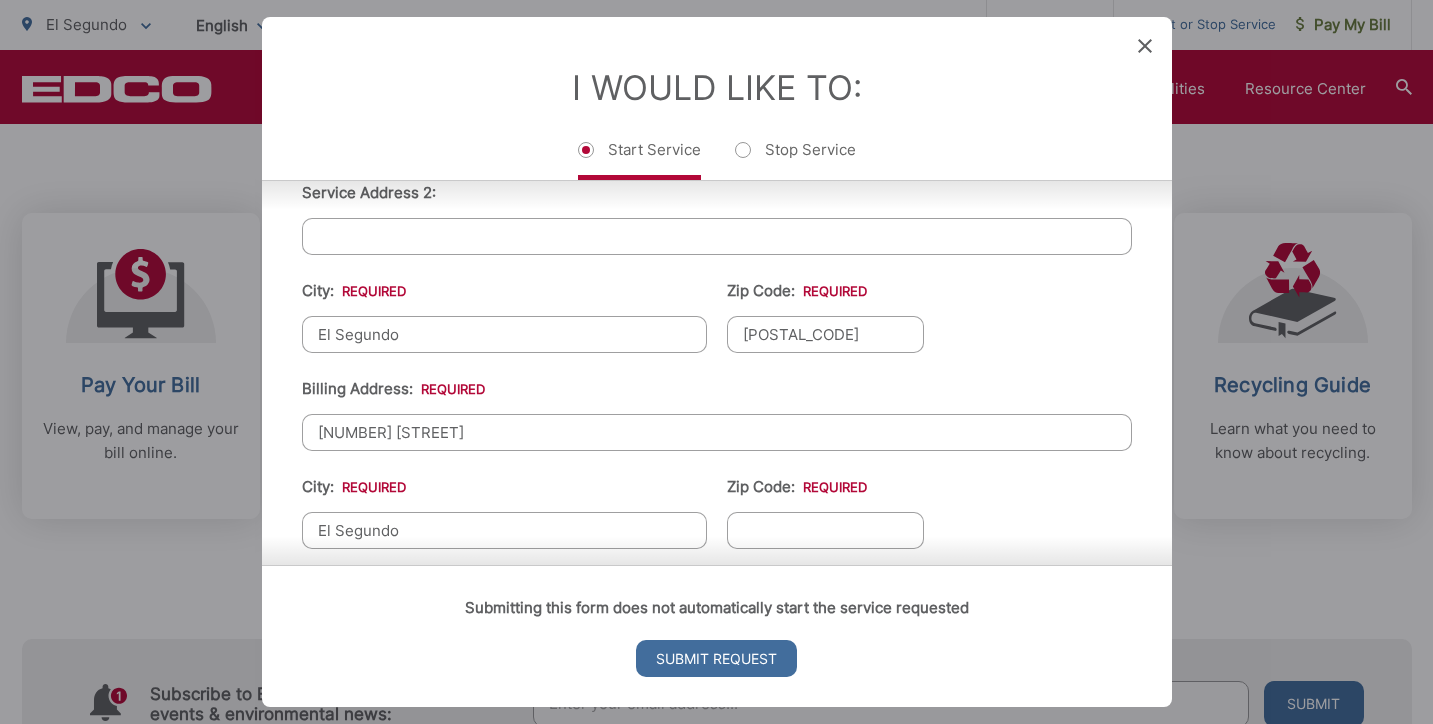 type on "El Segundo" 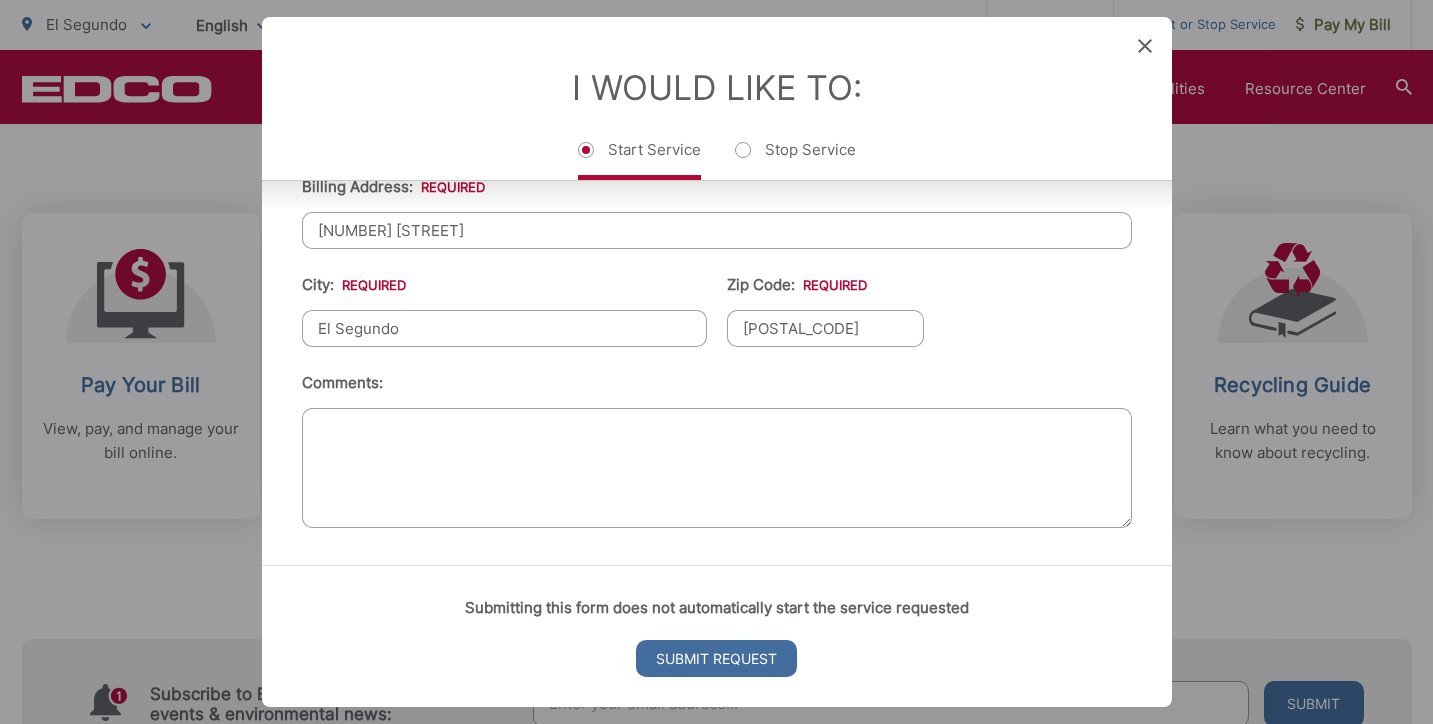 scroll, scrollTop: 842, scrollLeft: 0, axis: vertical 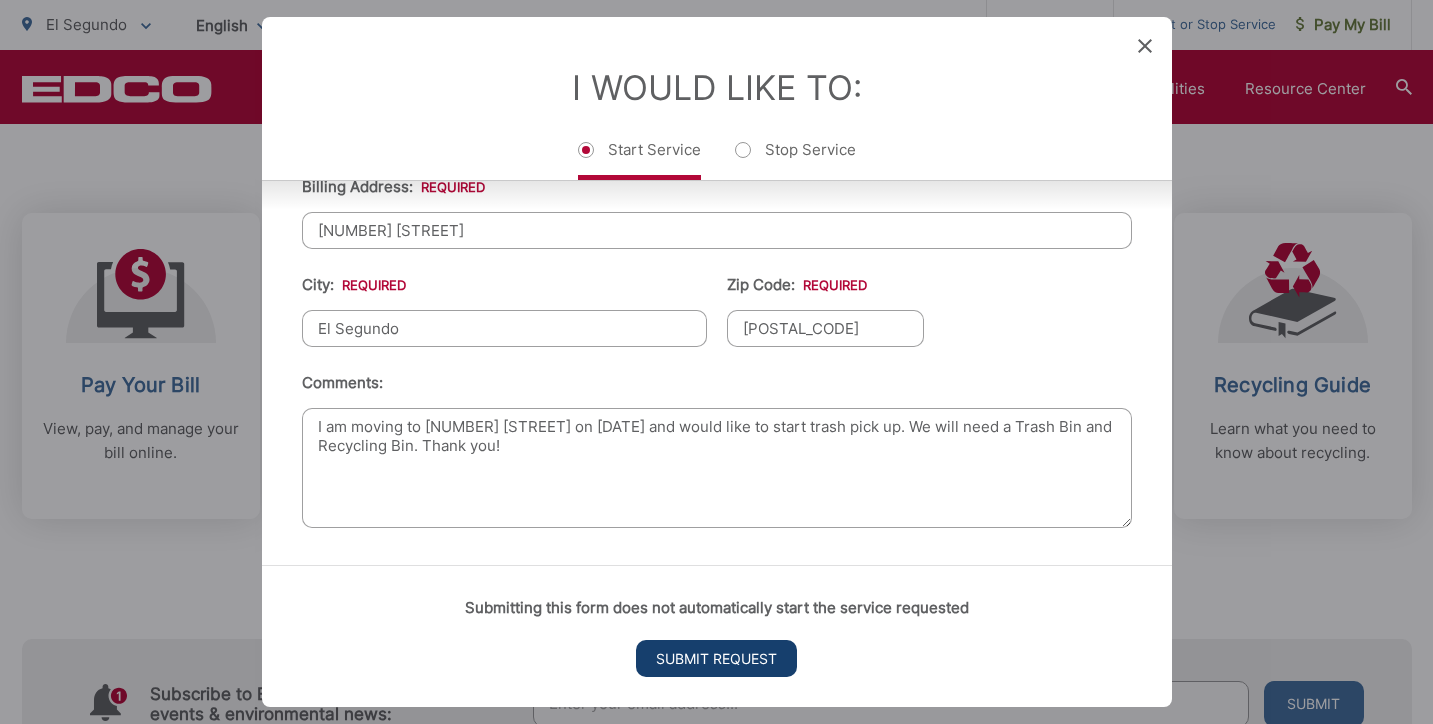 type on "I am moving to [NUMBER] [STREET] on [DATE] and would like to start trash pick up. We will need a Trash Bin and Recycling Bin. Thank you!" 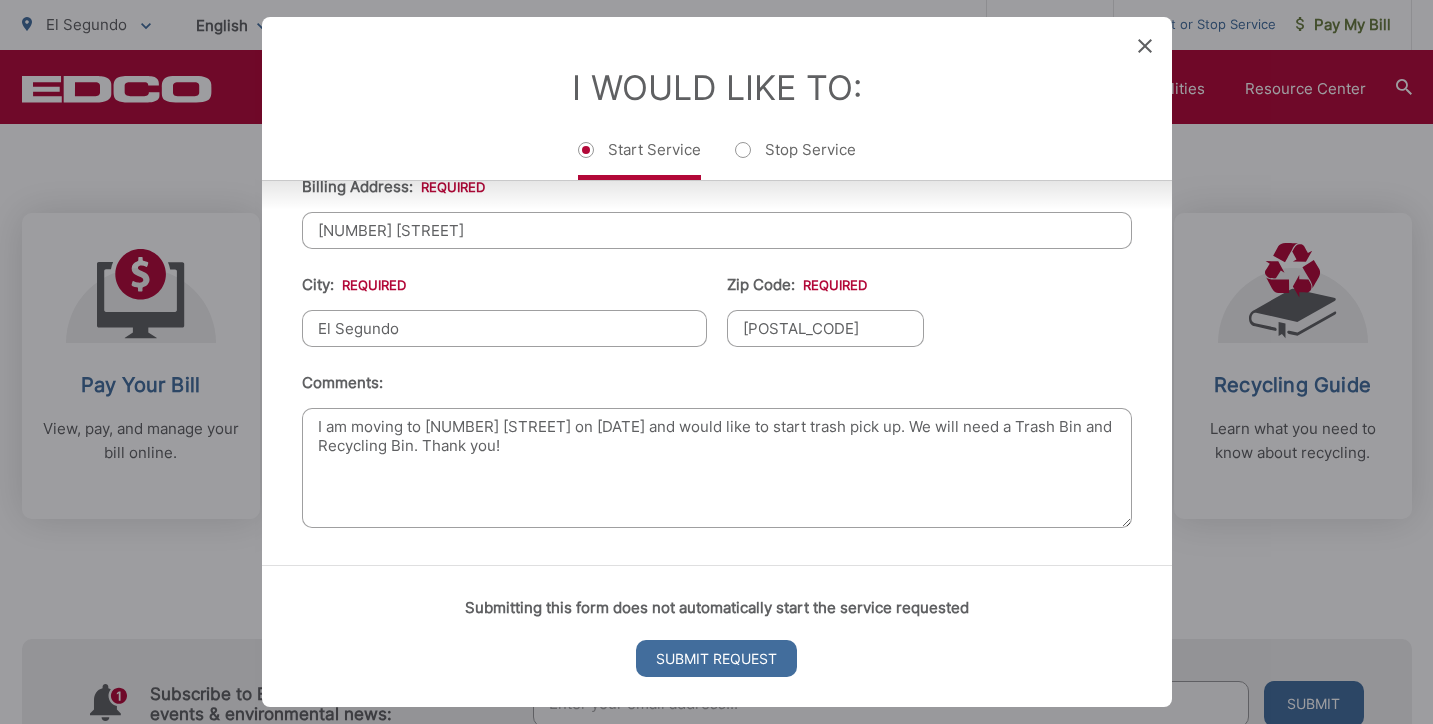 scroll, scrollTop: 934, scrollLeft: 0, axis: vertical 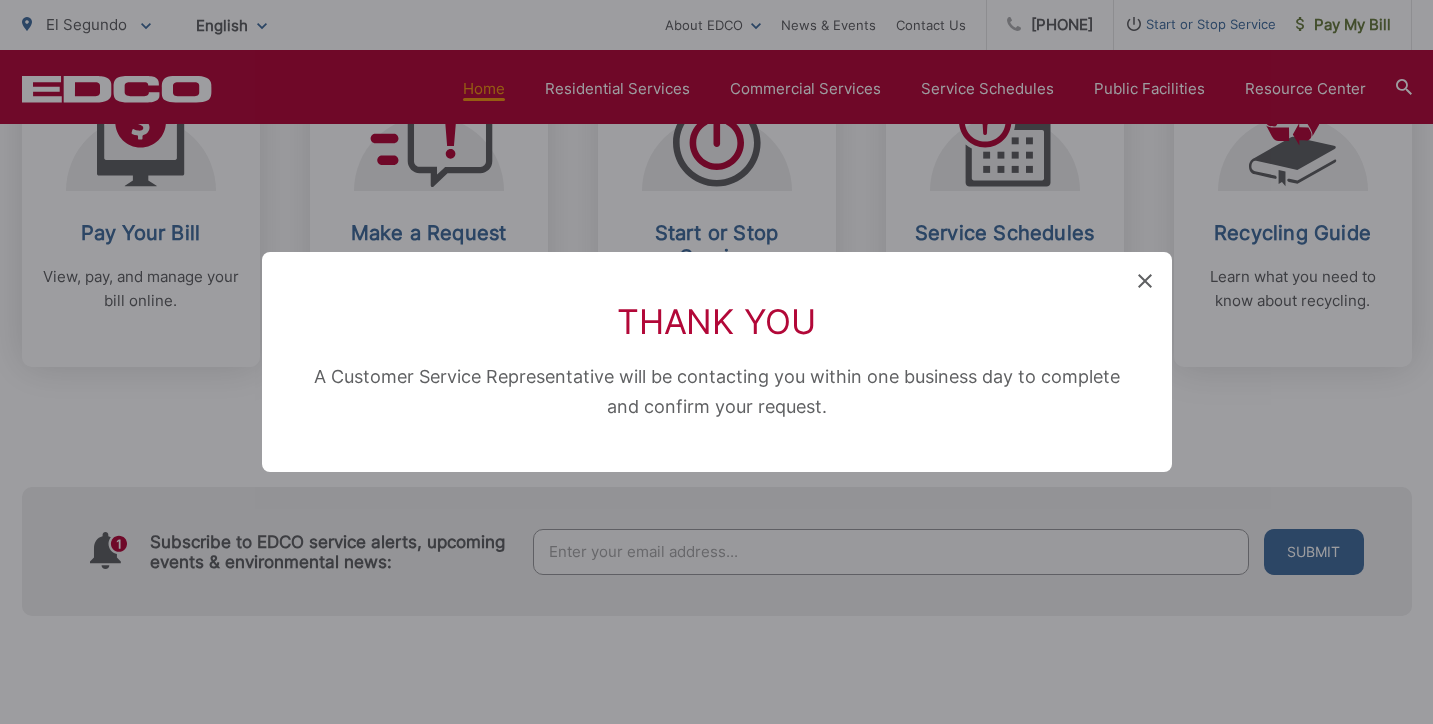 click 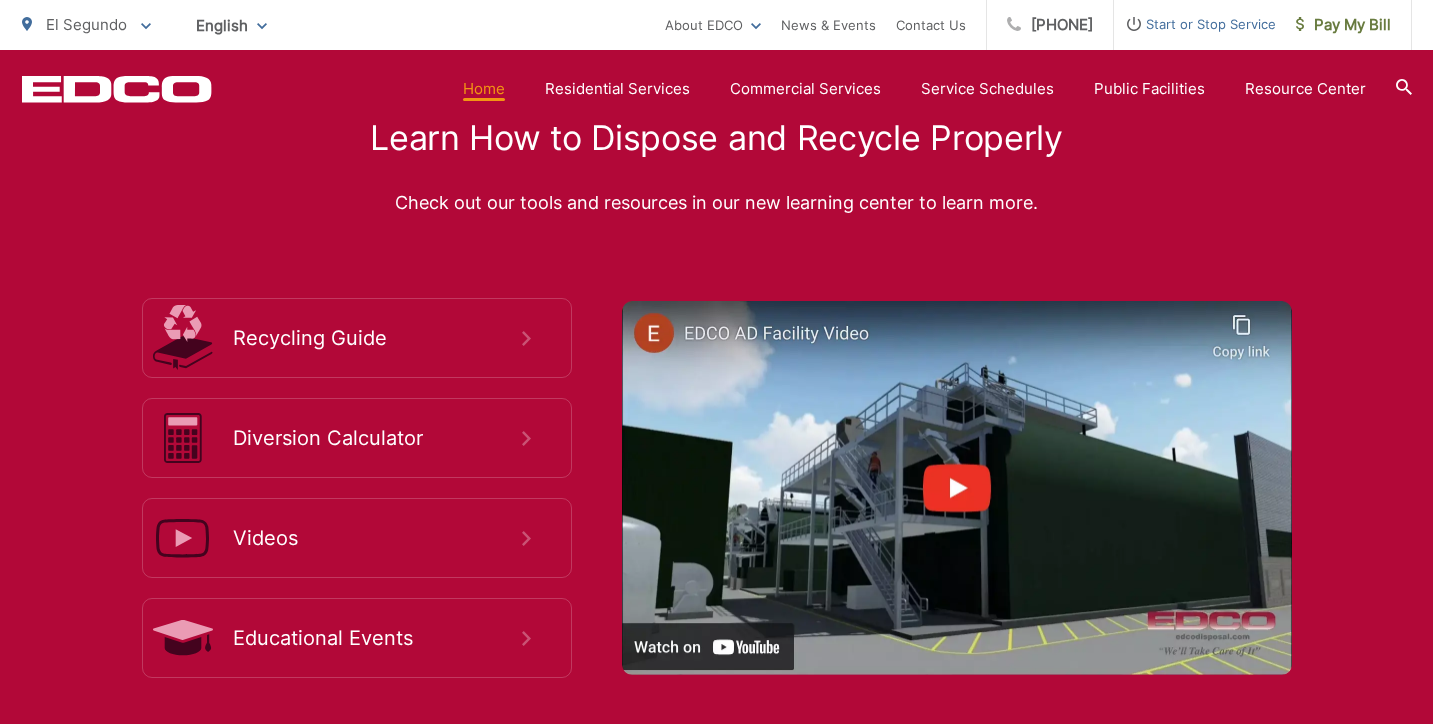 scroll, scrollTop: 3304, scrollLeft: 0, axis: vertical 